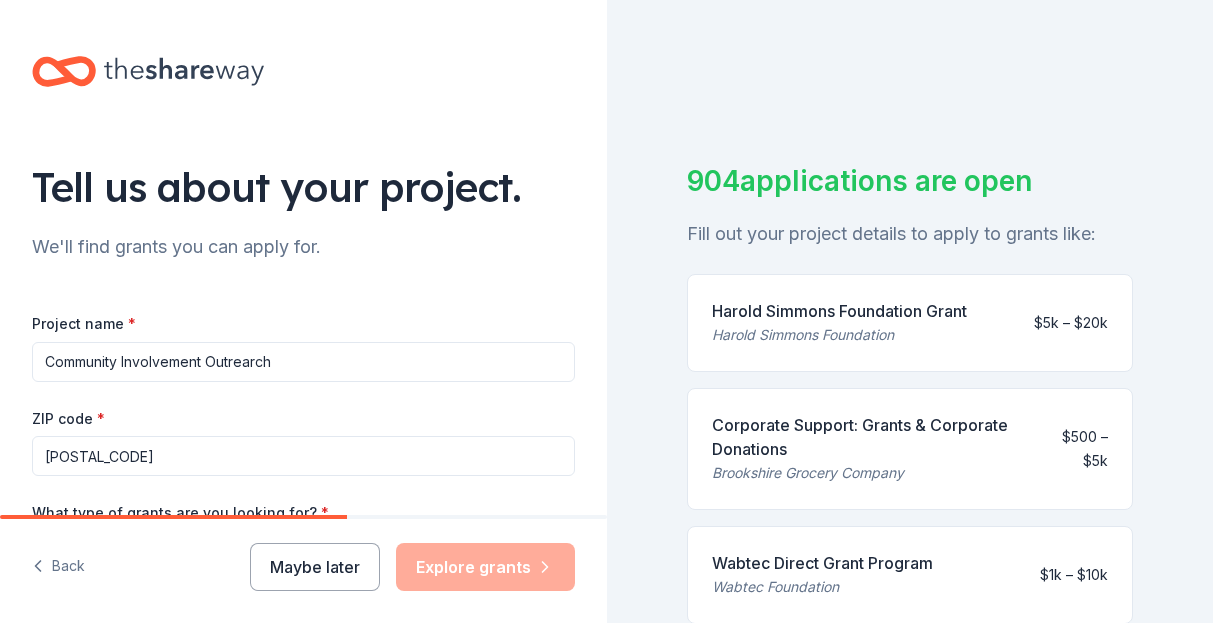 scroll, scrollTop: 0, scrollLeft: 0, axis: both 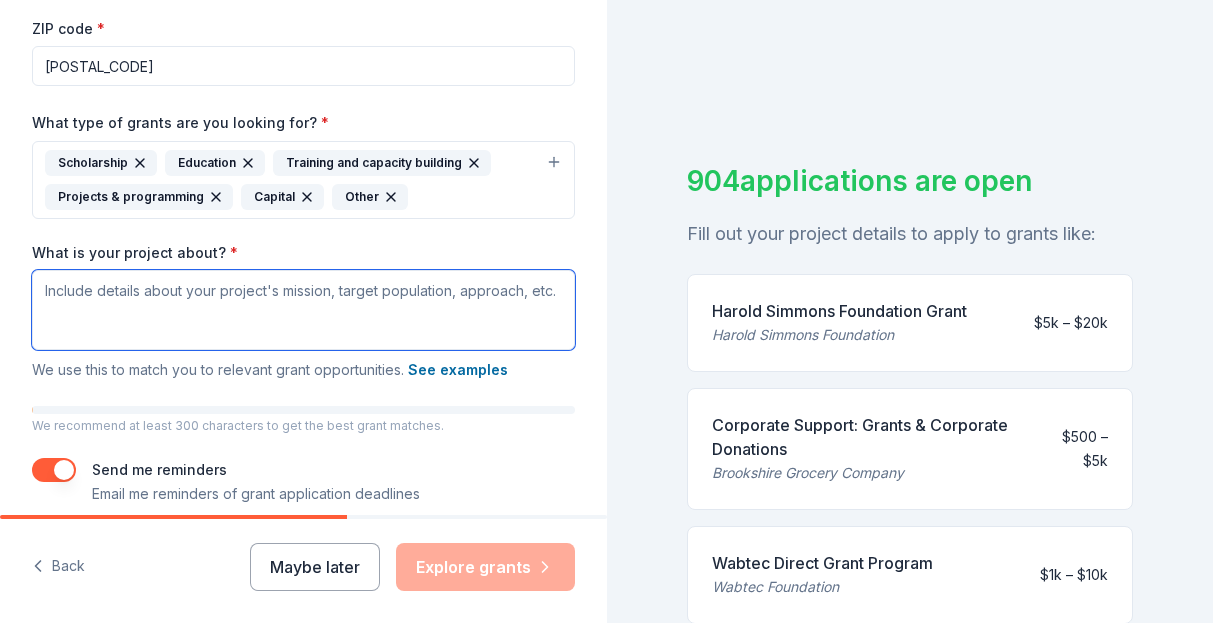 paste on "The Community Involvement Outreach program supports single mothers and low-income families in underserved Fort Worth communities through back-to-school drives, Thanksgiving food distributions, Christmas toy drives, and scholarships for graduating seniors. Committed to fostering community resilience, the program also provides assistance to single-parent households with groceries and essential needs. One of our goals is to make a meaningful impact on the city by inspiring and encouraging youth to stay in school, pursue their dreams, and achieve educational success through positive role modeling. And we hope to do this one community at a time." 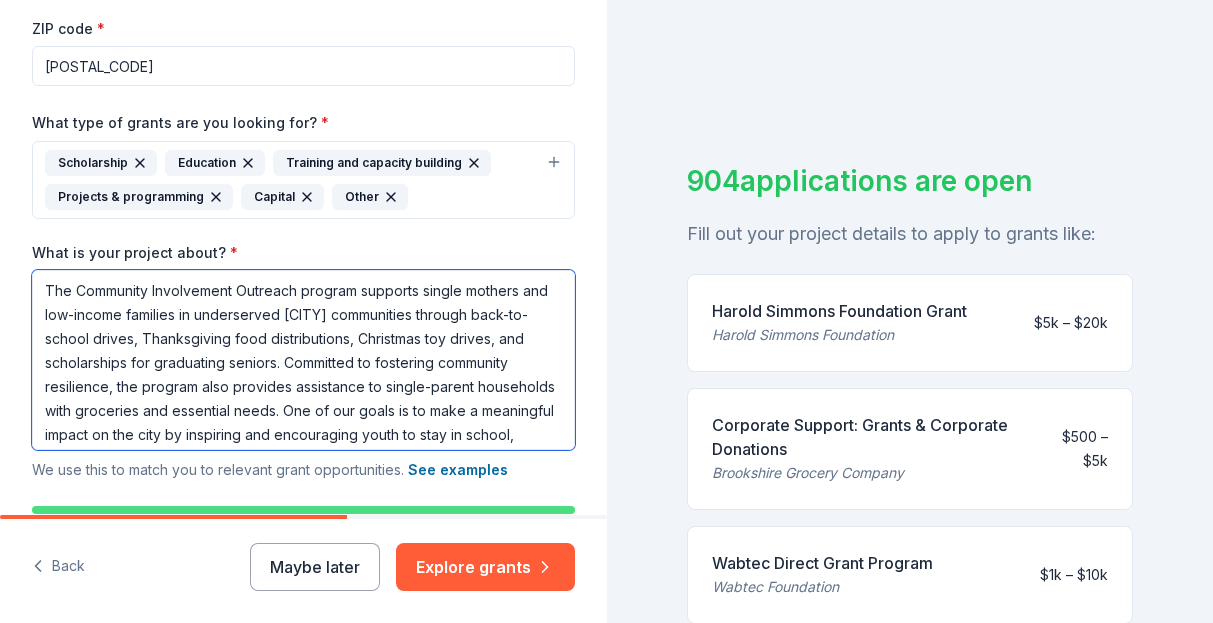 scroll, scrollTop: 78, scrollLeft: 0, axis: vertical 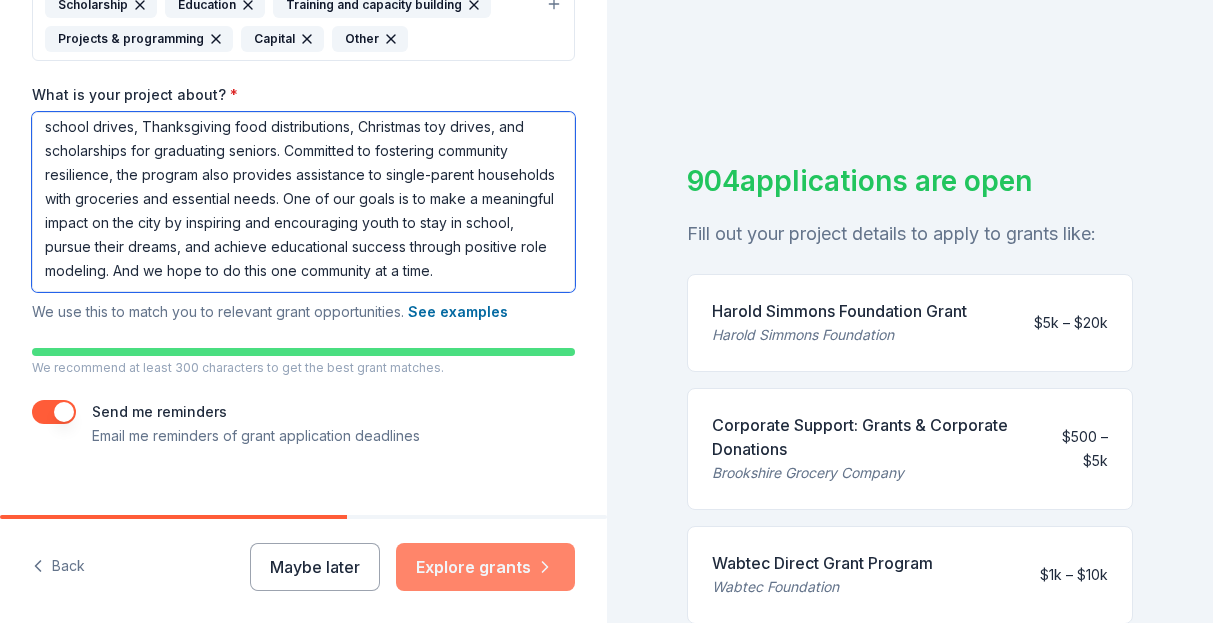 type on "The Community Involvement Outreach program supports single mothers and low-income families in underserved Fort Worth communities through back-to-school drives, Thanksgiving food distributions, Christmas toy drives, and scholarships for graduating seniors. Committed to fostering community resilience, the program also provides assistance to single-parent households with groceries and essential needs. One of our goals is to make a meaningful impact on the city by inspiring and encouraging youth to stay in school, pursue their dreams, and achieve educational success through positive role modeling. And we hope to do this one community at a time." 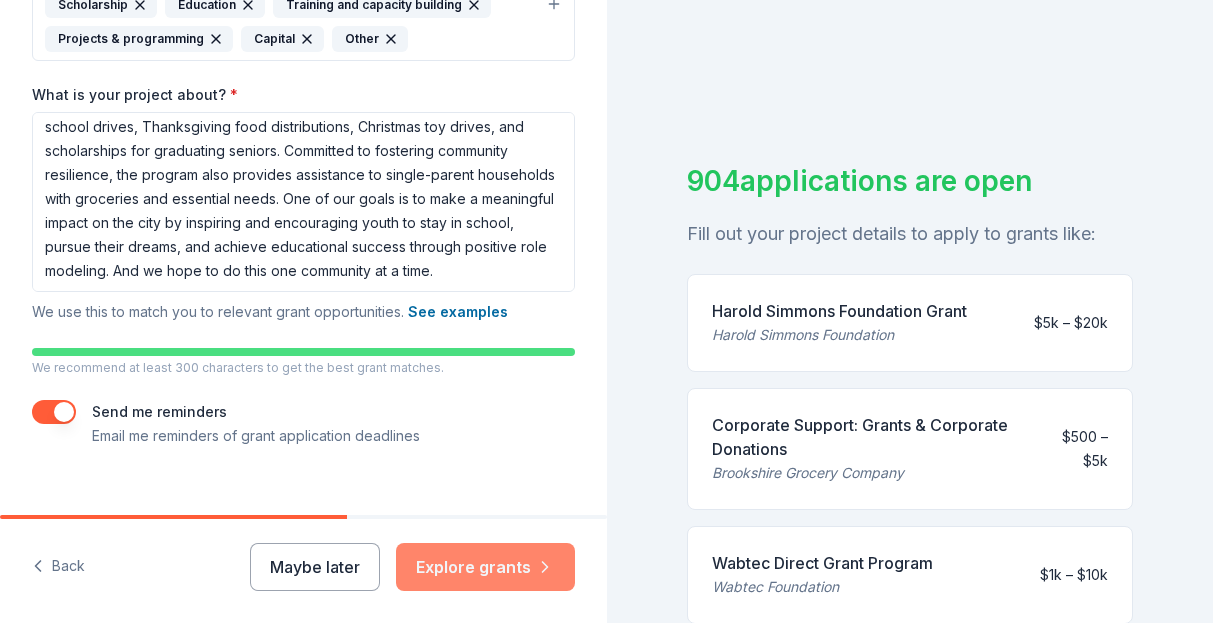 click on "Explore grants" at bounding box center [485, 567] 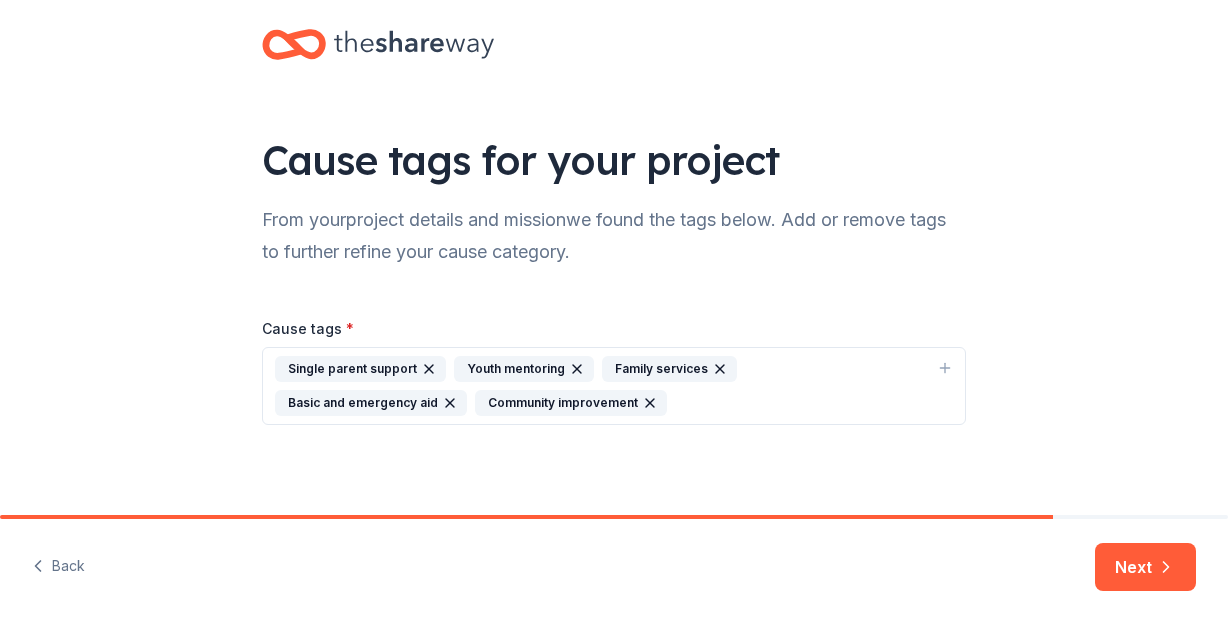 scroll, scrollTop: 32, scrollLeft: 0, axis: vertical 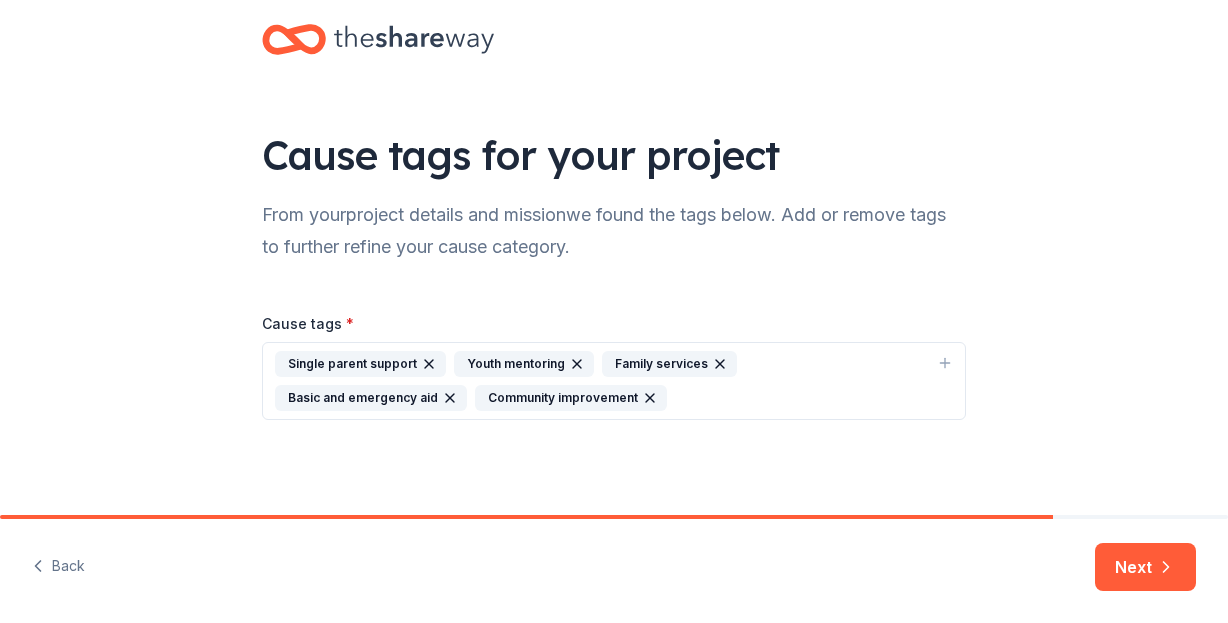 click 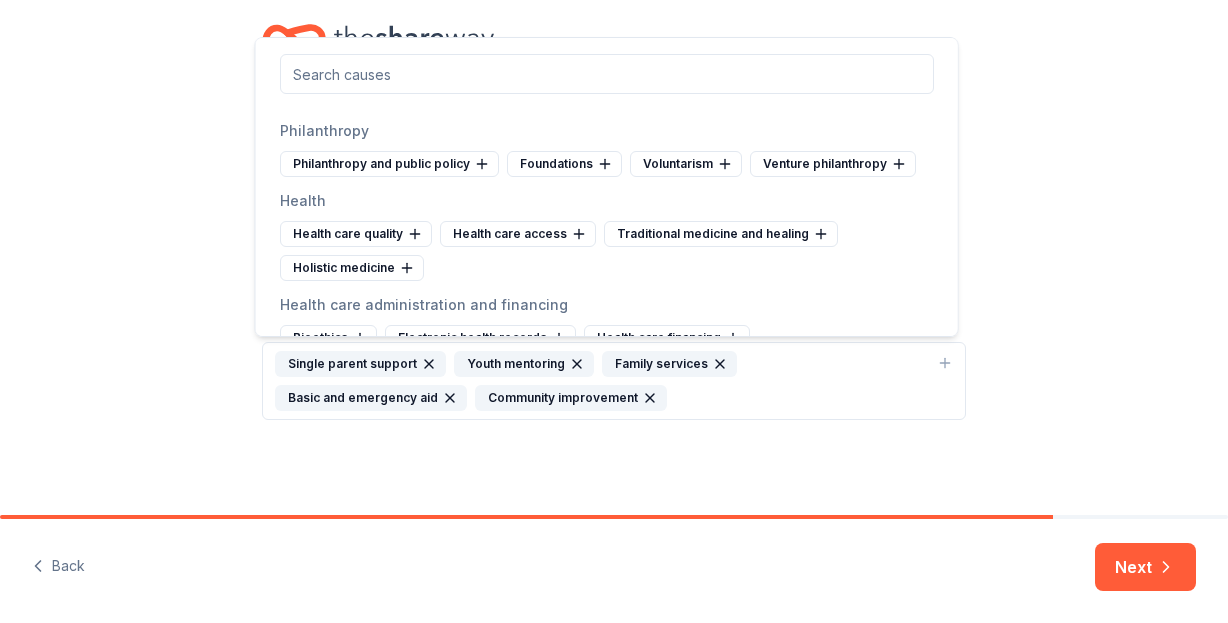 scroll, scrollTop: 1972, scrollLeft: 0, axis: vertical 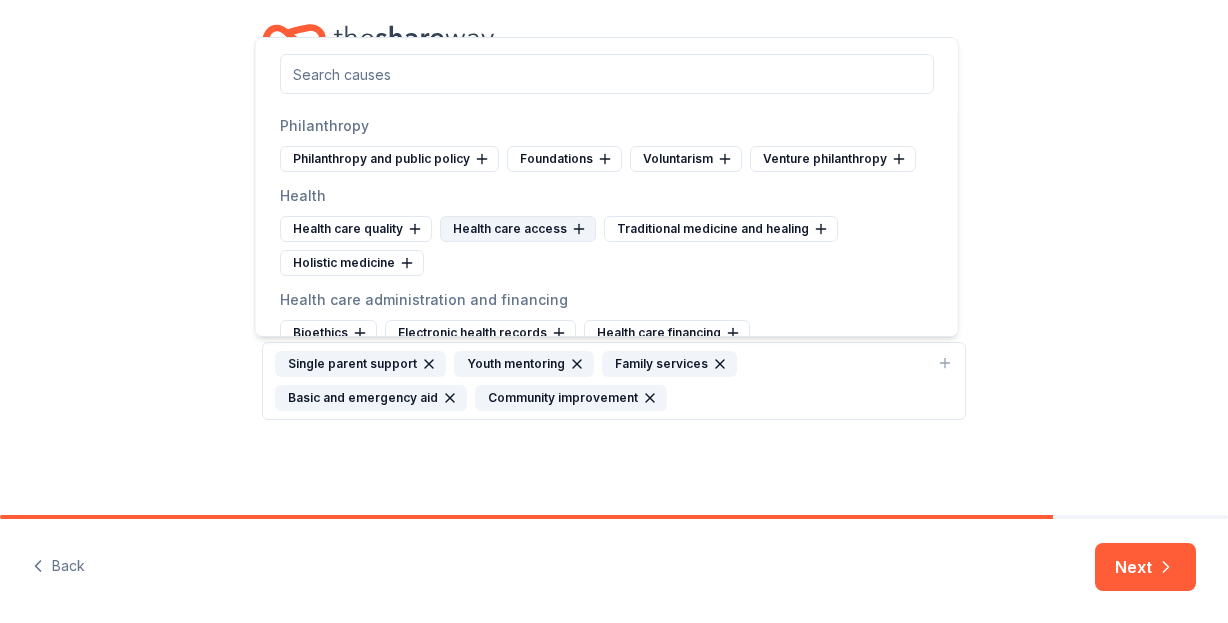 click on "Health care access" at bounding box center (518, 229) 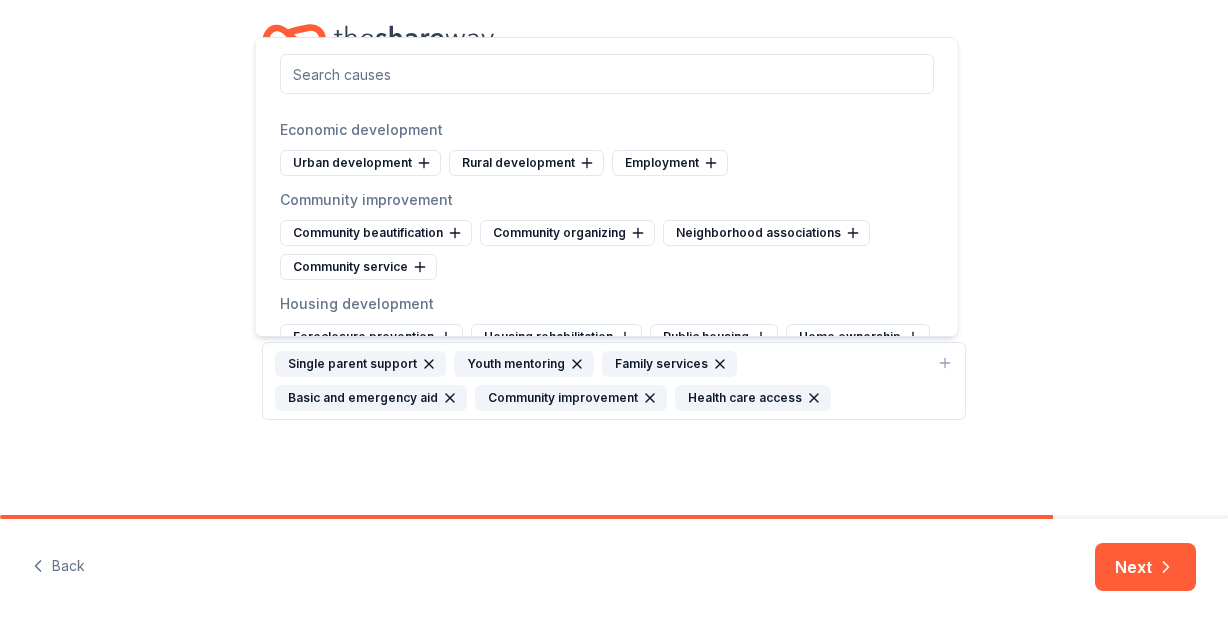 scroll, scrollTop: 6380, scrollLeft: 0, axis: vertical 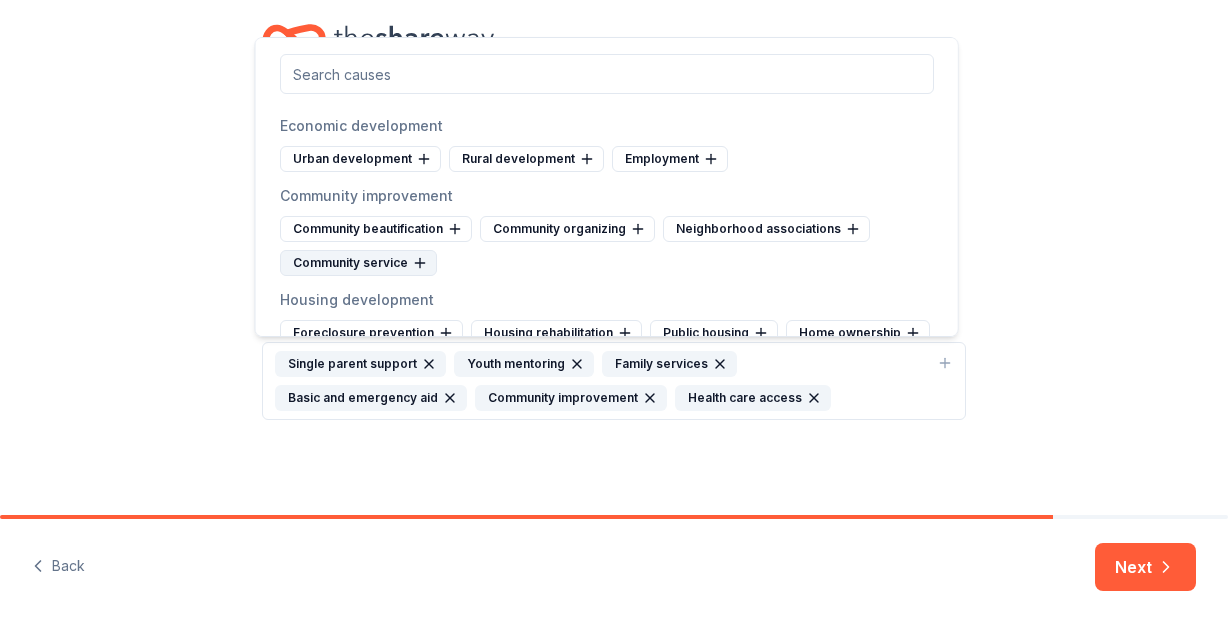 click on "Community service" at bounding box center [358, 263] 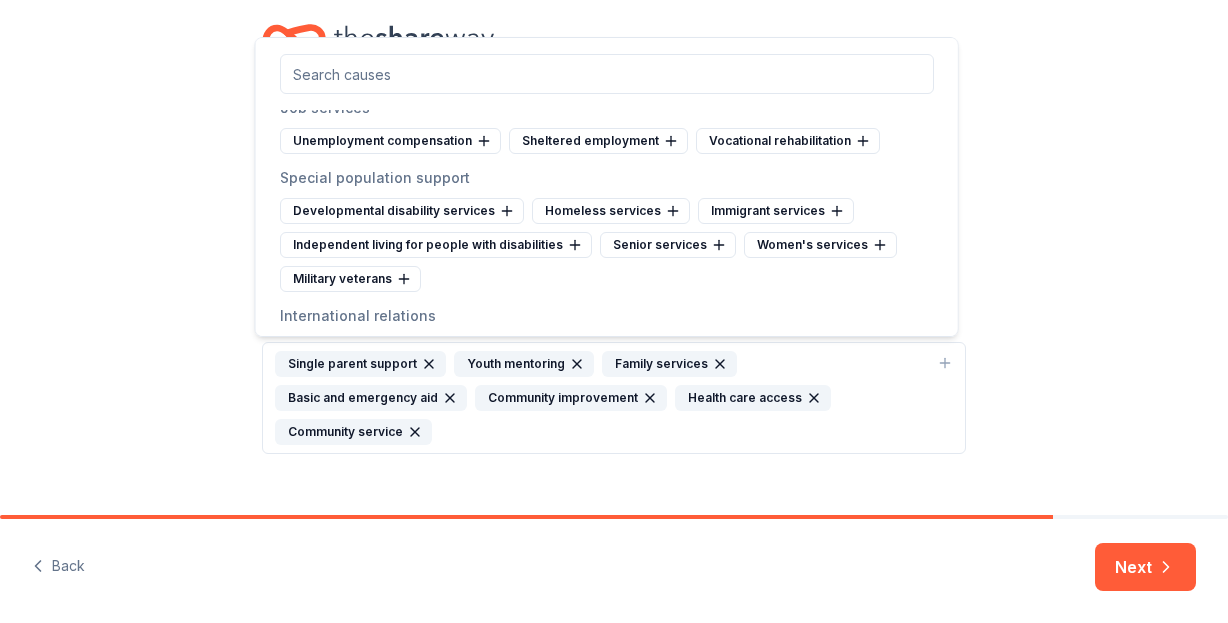 scroll, scrollTop: 8750, scrollLeft: 0, axis: vertical 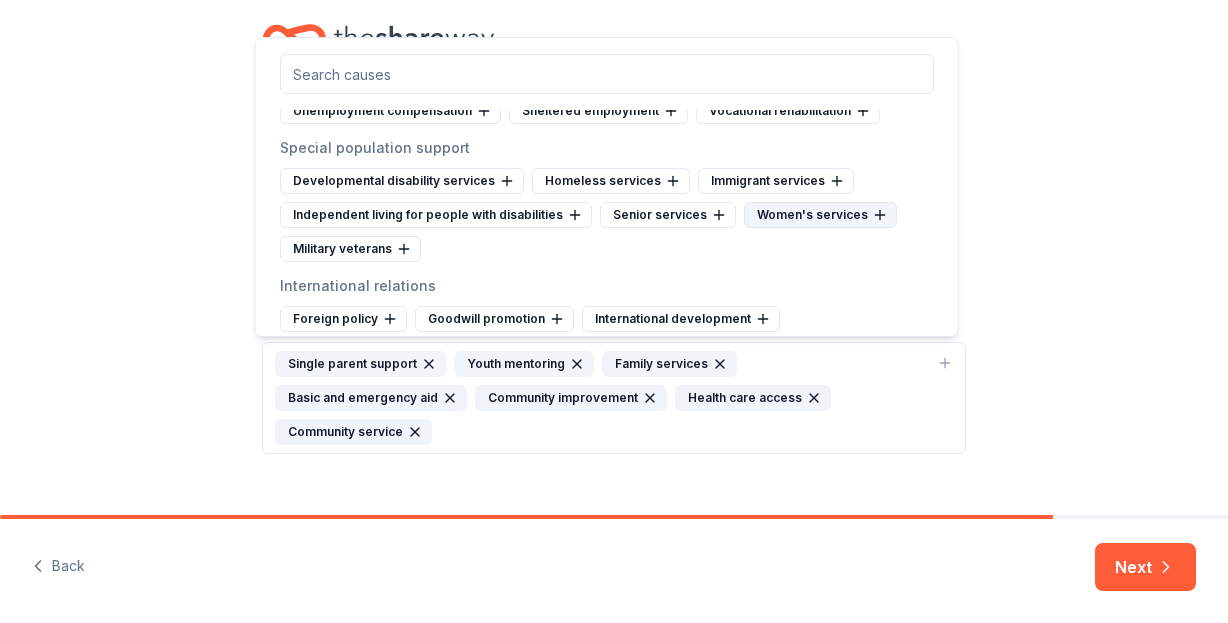 click on "Women's services" at bounding box center [820, 215] 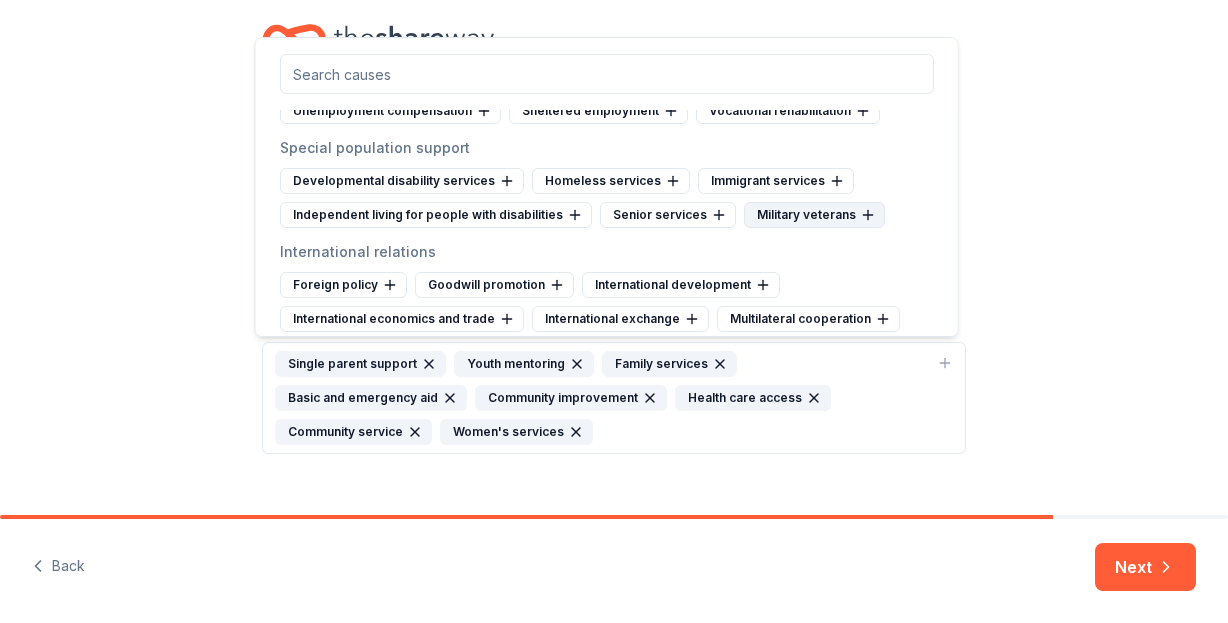 click on "Military veterans" at bounding box center (814, 215) 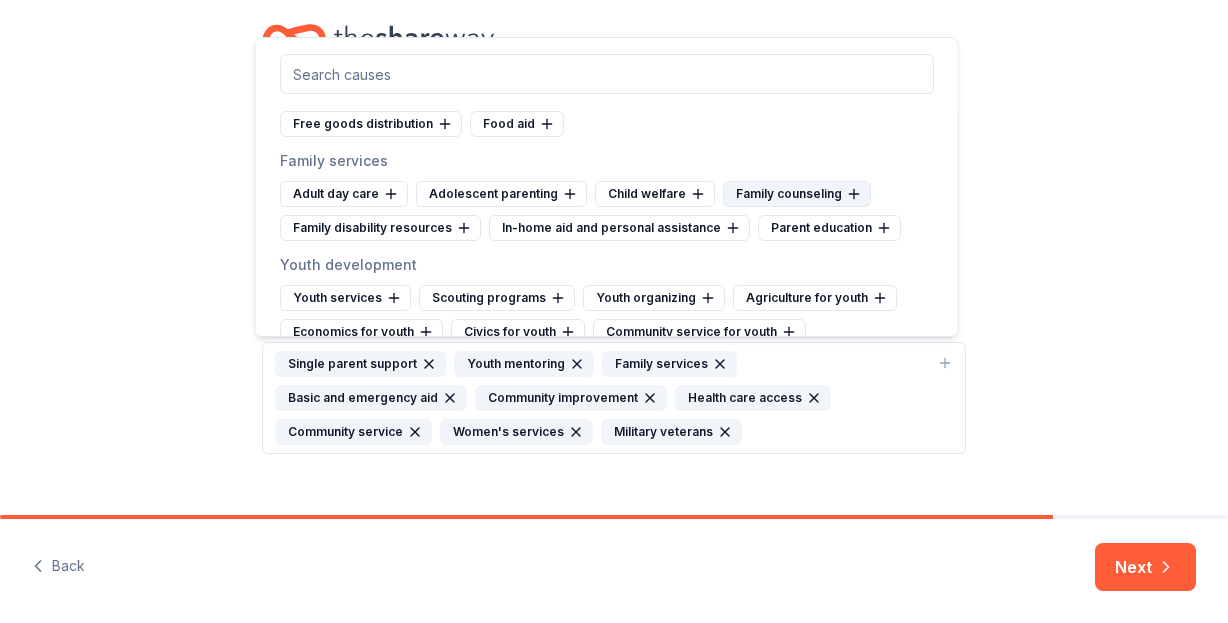 scroll, scrollTop: 8200, scrollLeft: 0, axis: vertical 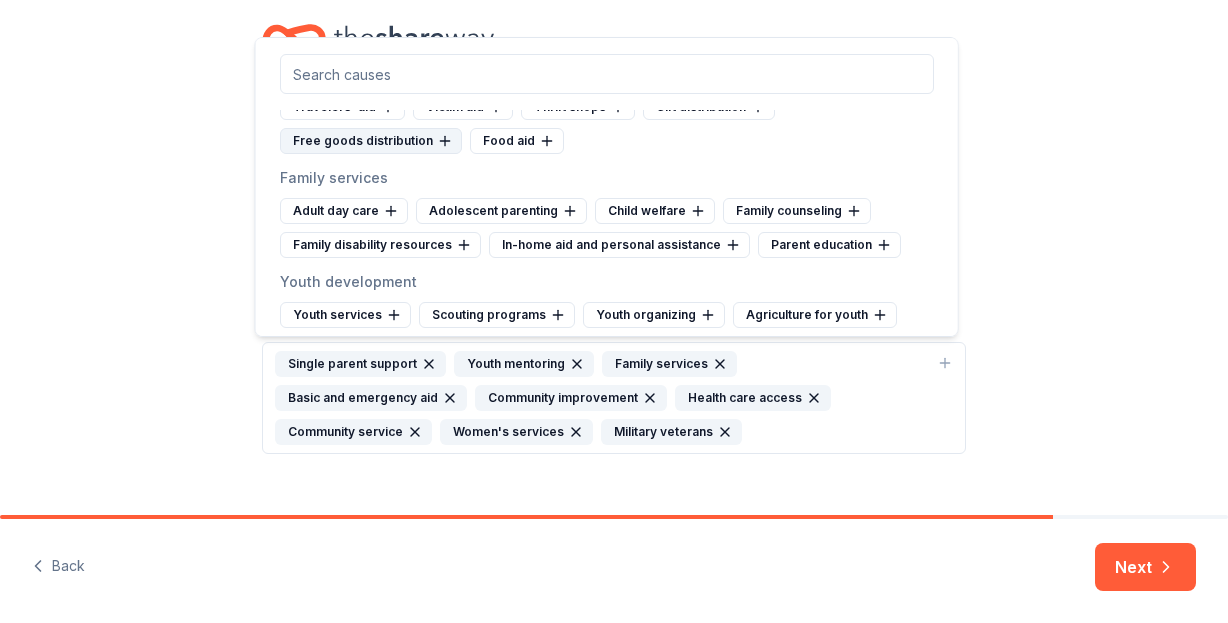 click on "Free goods distribution" at bounding box center [371, 141] 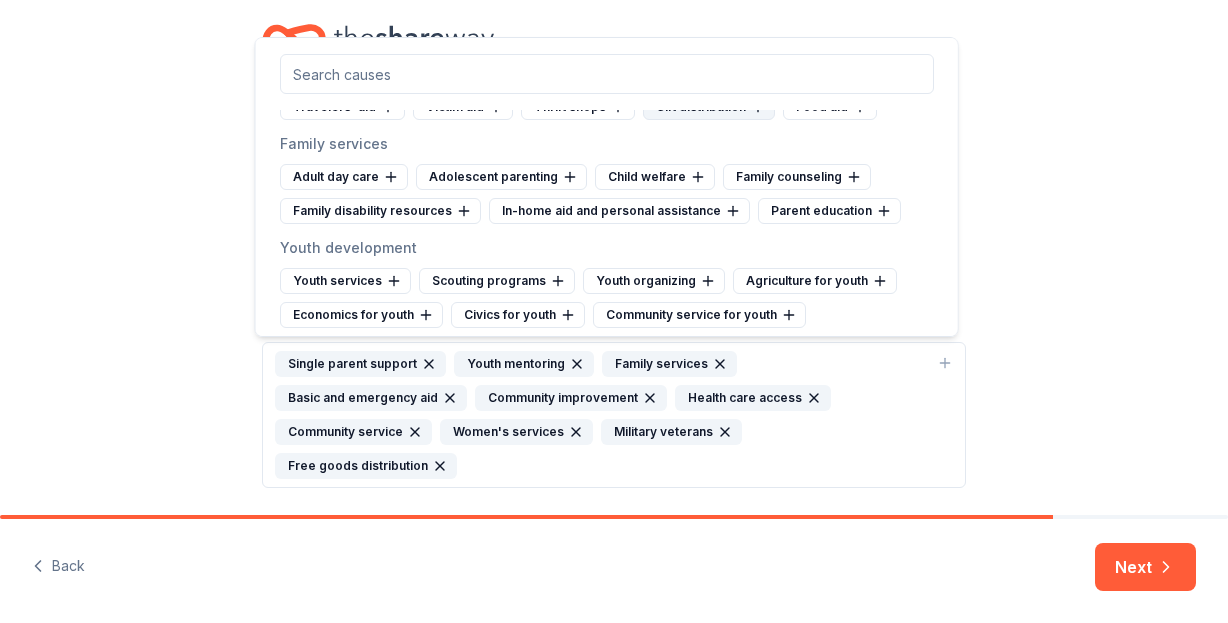 click on "Gift distribution" at bounding box center [709, 107] 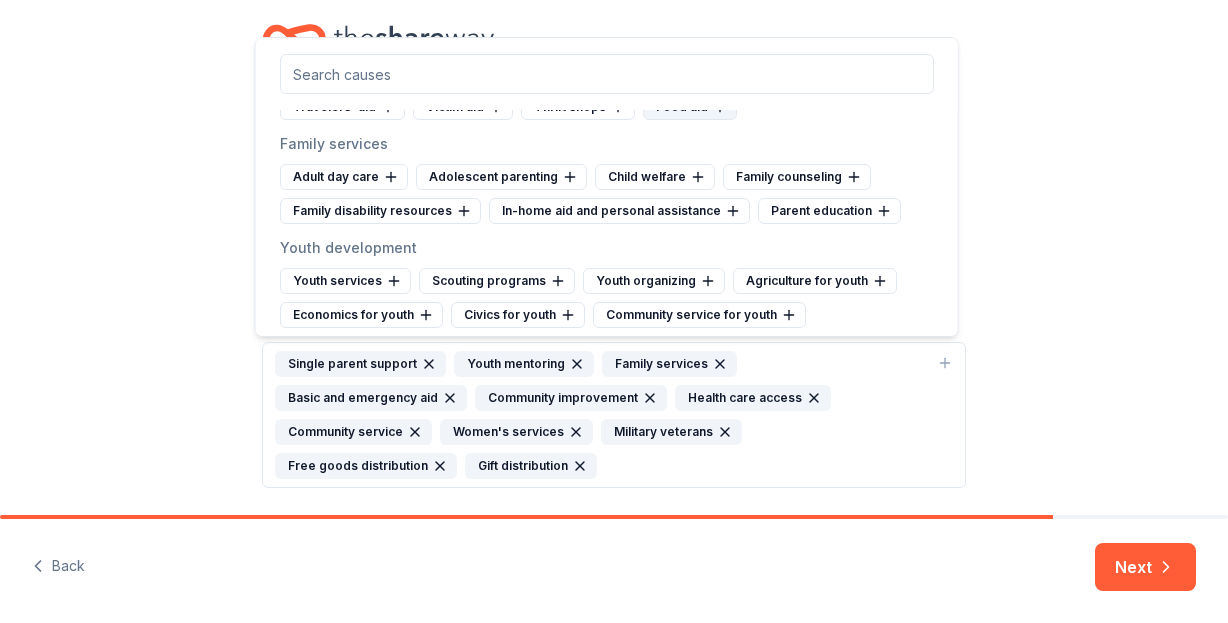 click on "Food aid" at bounding box center [690, 107] 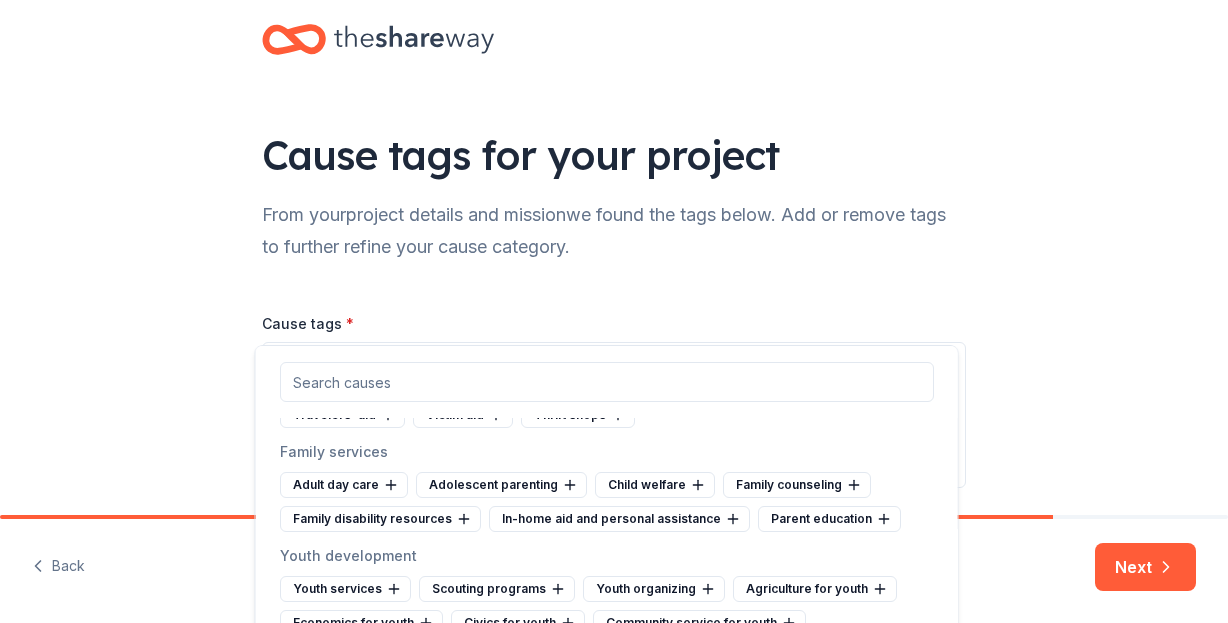 scroll, scrollTop: 178, scrollLeft: 0, axis: vertical 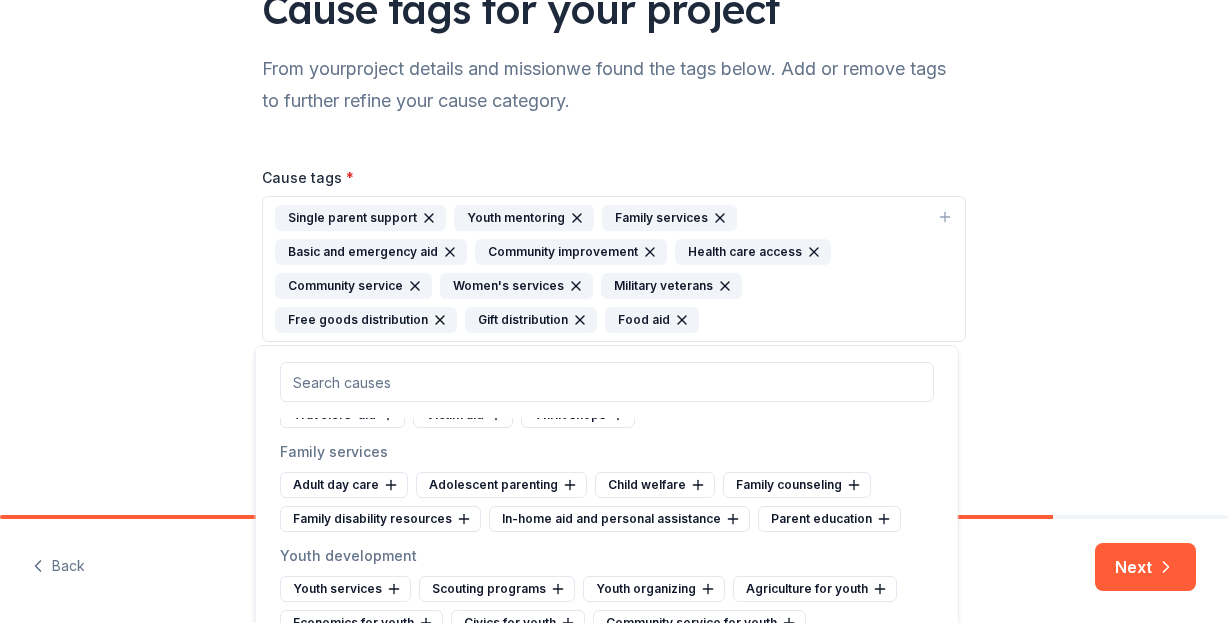 click on "Single parent support Youth mentoring Family services Basic and emergency aid Community improvement Health care access Community service Women's services Military veterans Free goods distribution Gift distribution Food aid" at bounding box center (602, 269) 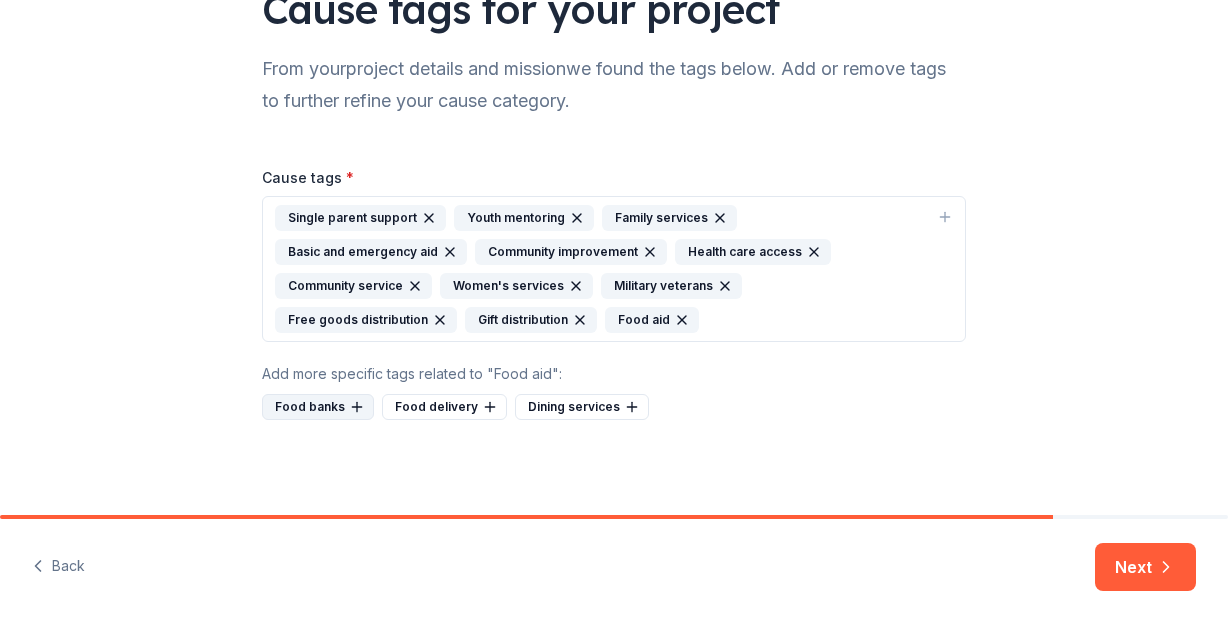 click 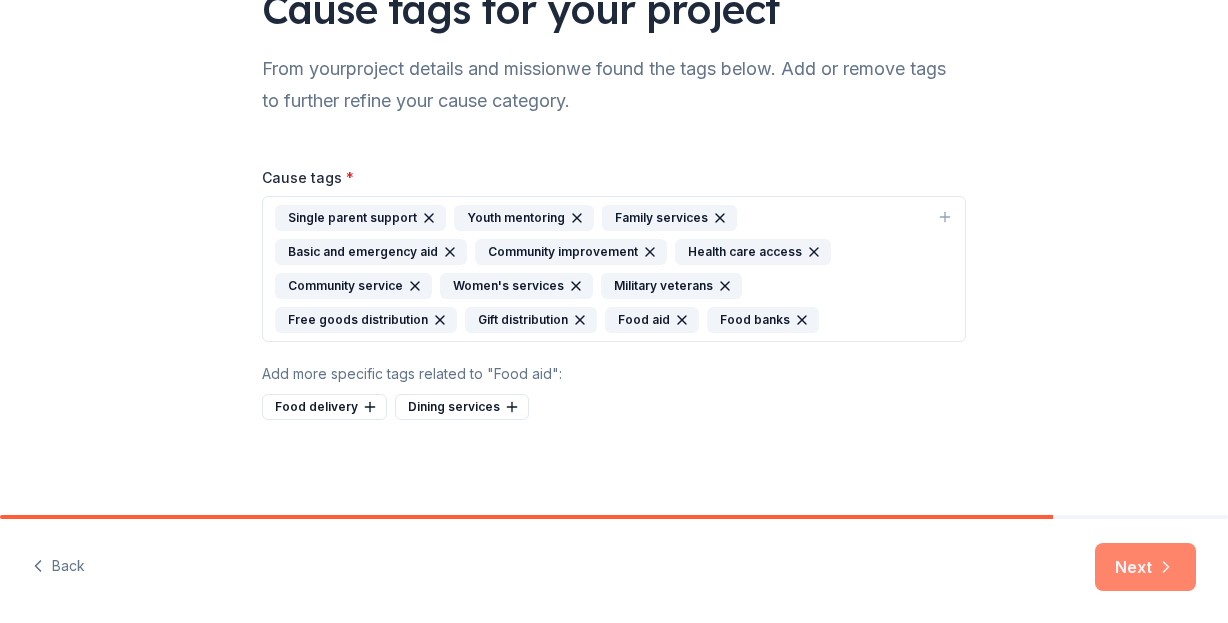 click on "Next" at bounding box center (1145, 567) 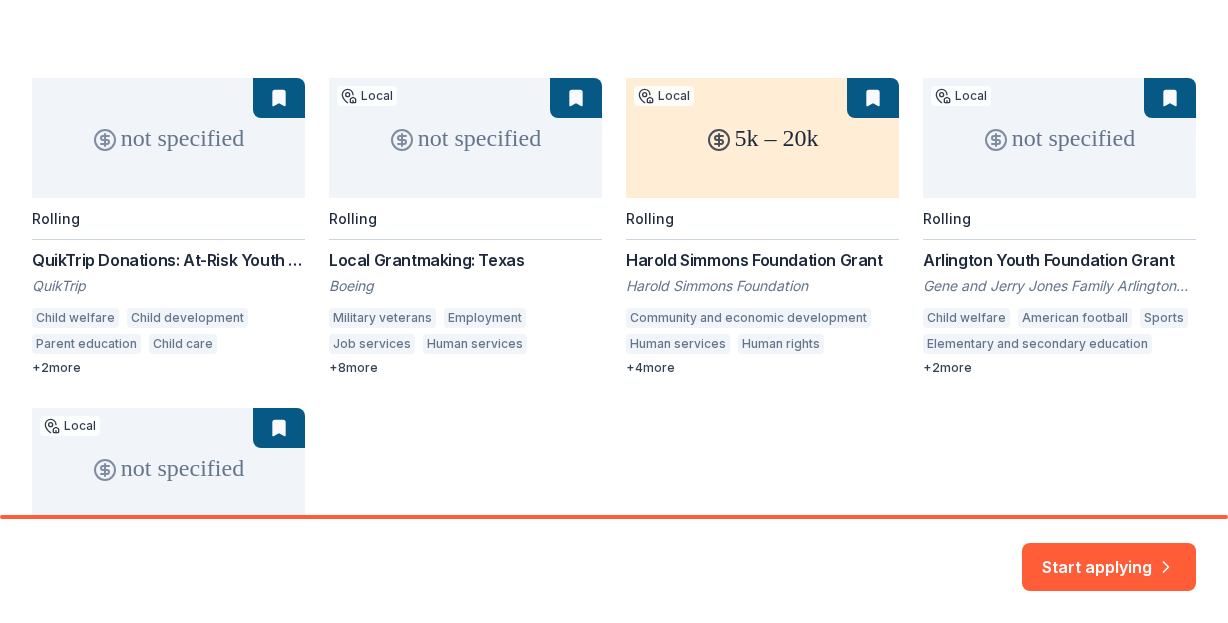 scroll, scrollTop: 332, scrollLeft: 0, axis: vertical 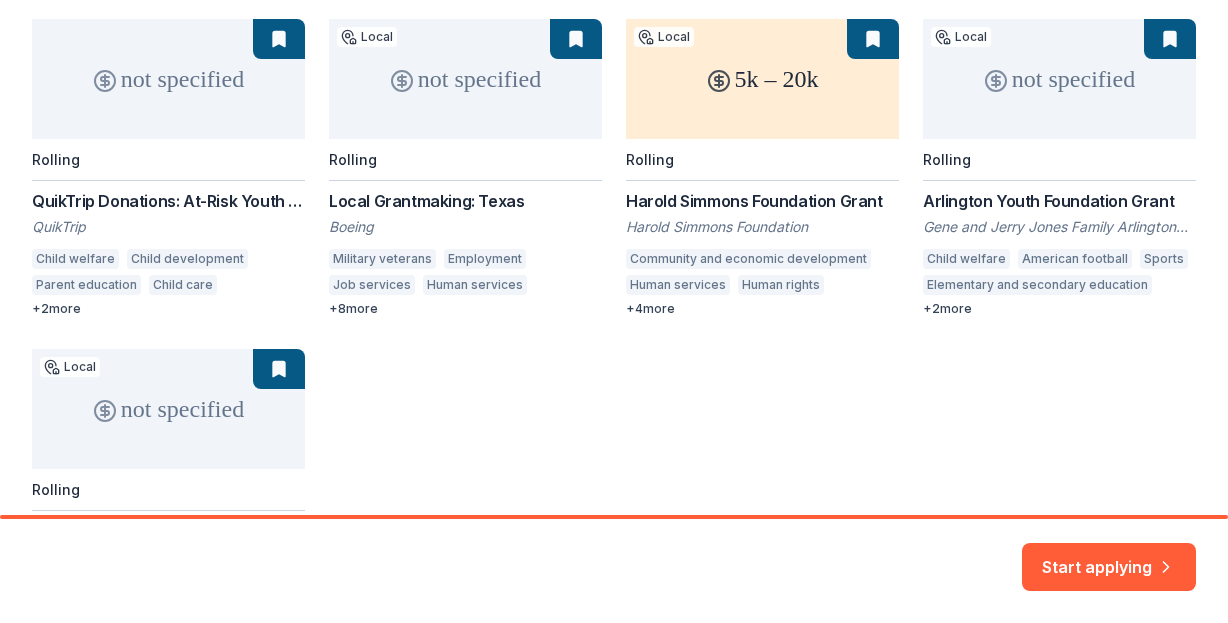 click on "not specified Rolling QuikTrip Donations: At-Risk Youth and Early Childhood Education QuikTrip Child welfare Child development Parent education Child care Early childhood education Parent-teacher involvement +  2  more not specified Local Rolling Local Grantmaking: Texas Boeing Military veterans Employment Job services Human services Financial services Early childhood education Mental health care STEM education Food security Offender re-entry Environmental health Health care access +  8  more 5k – 20k Local Rolling Harold Simmons Foundation Grant Harold Simmons Foundation Community and economic development Human services Human rights Arts and culture Education Public affairs Health care access +  4  more not specified Local Rolling Arlington Youth Foundation Grant Gene and Jerry Jones Family Arlington Youth Foundation Child welfare American football Sports Elementary and secondary education Education services Arts education +  2  more not specified Local Rolling Rees-Jones Foundation Grant Family services 4" at bounding box center [614, 333] 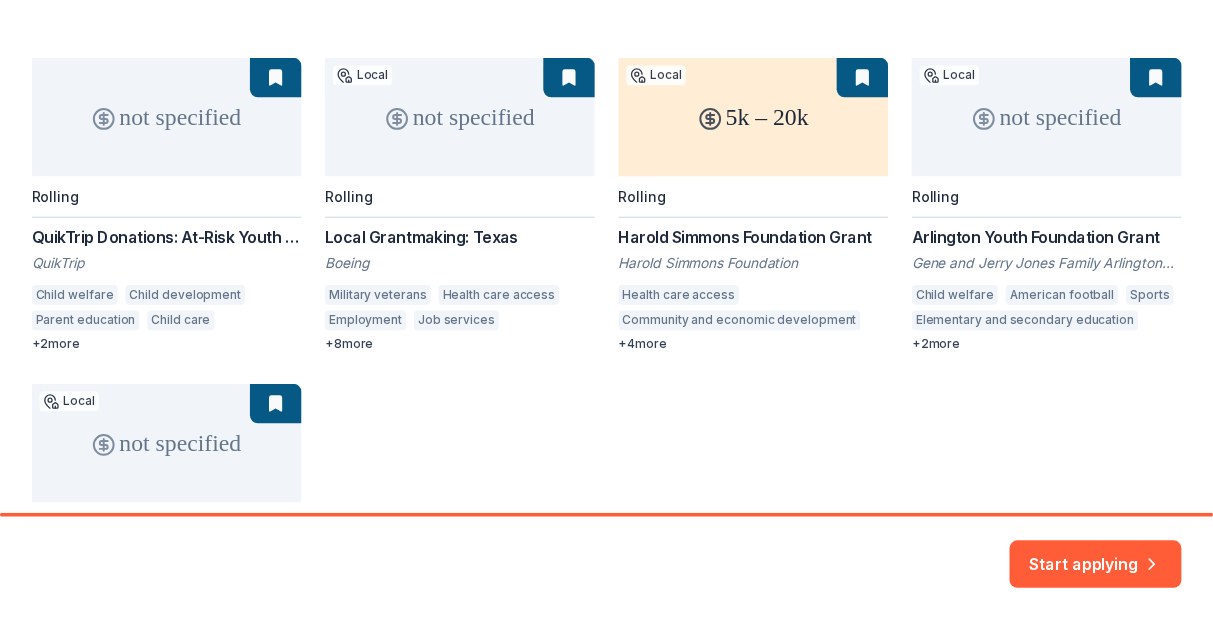 scroll, scrollTop: 404, scrollLeft: 0, axis: vertical 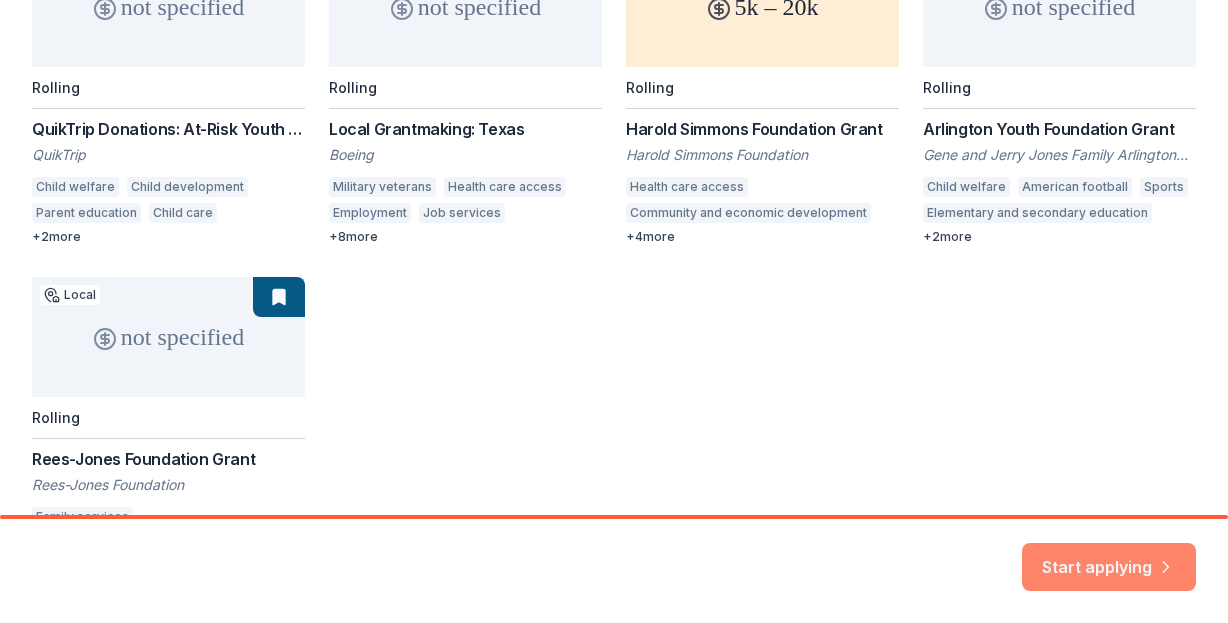 click on "Start applying" at bounding box center (1109, 556) 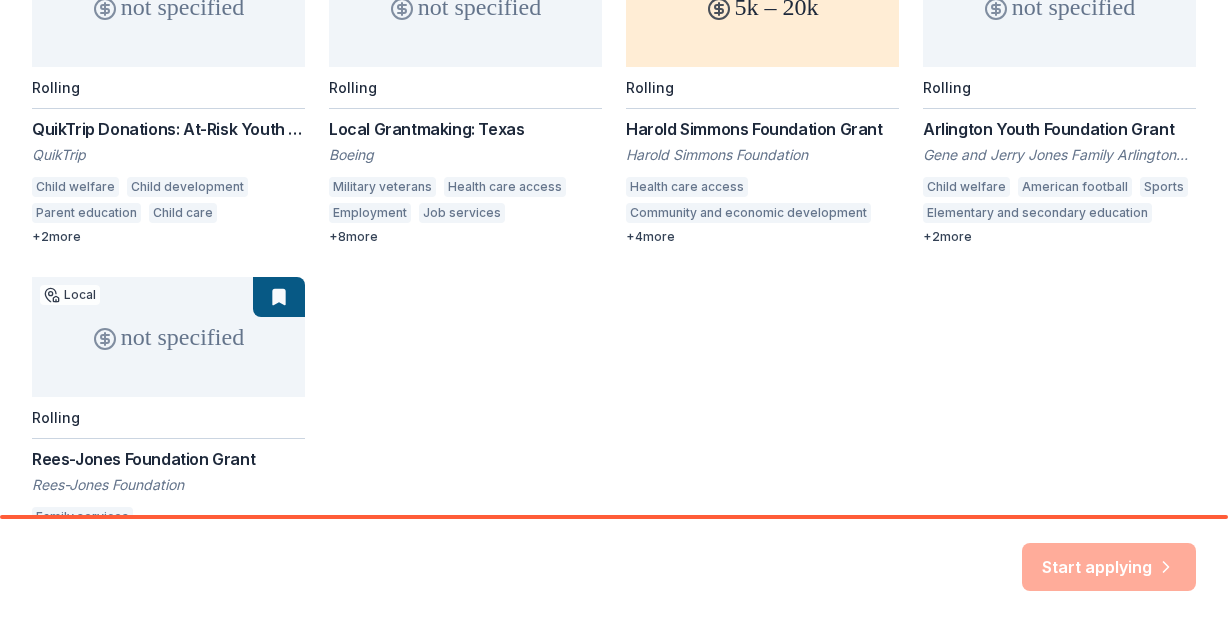 click on "Start applying" at bounding box center [1109, 567] 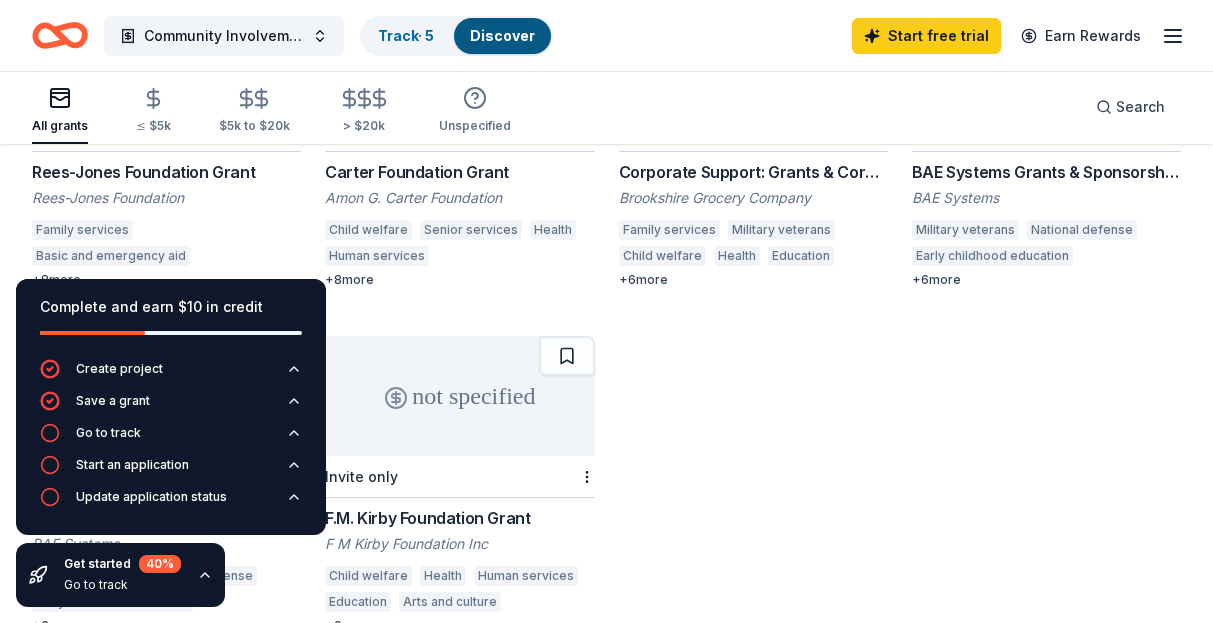 scroll, scrollTop: 795, scrollLeft: 0, axis: vertical 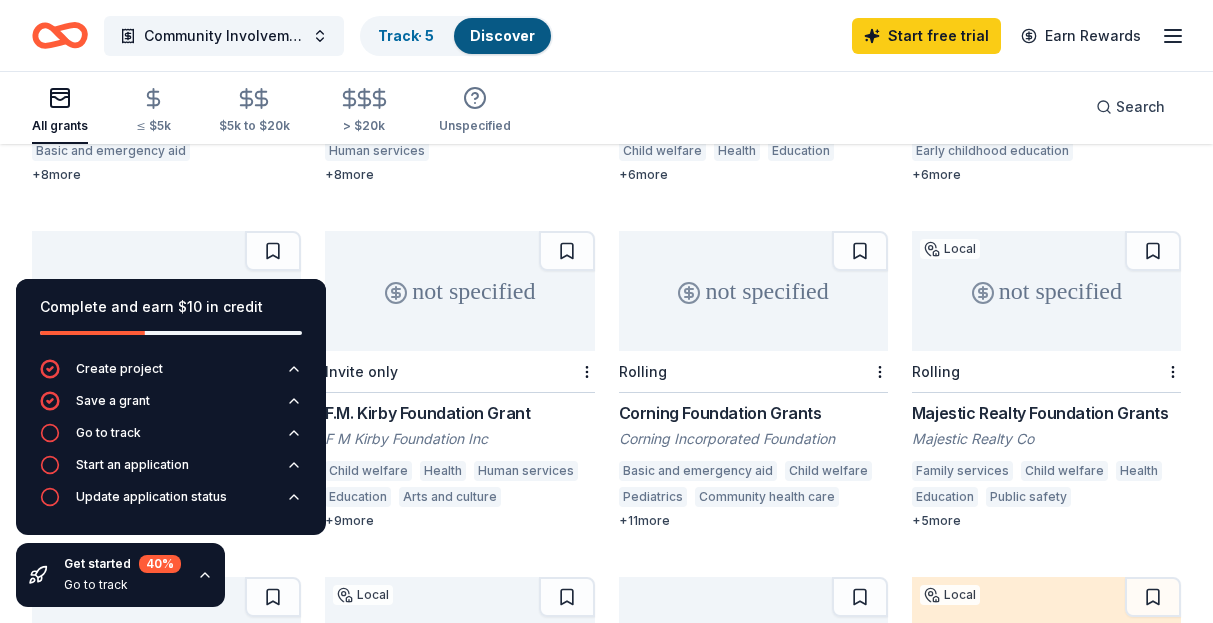 click on "not specified Rolling QuikTrip Donations: At-Risk Youth and Early Childhood Education QuikTrip Child welfare Child development Parent education Child care Early childhood education Parent-teacher involvement +  6  more not specified Local Rolling Local Grantmaking: Texas Boeing Military veterans Health care access Employment Mental health care Job services Environmental health Human services Financial services Early childhood education STEM education Food security Offender re-entry +  12  more 5k – 20k Local Rolling Harold Simmons Foundation Grant Harold Simmons Foundation Health care access Community and economic development Human services Human rights Arts and culture Education Public affairs +  6  more not specified Local Rolling Arlington Youth Foundation Grant Gene and Jerry Jones Family Arlington Youth Foundation Child welfare American football Sports Elementary and secondary education Education services Arts education +  6  more not specified Local Rolling Rees-Jones Foundation Grant Family services" at bounding box center (606, 380) 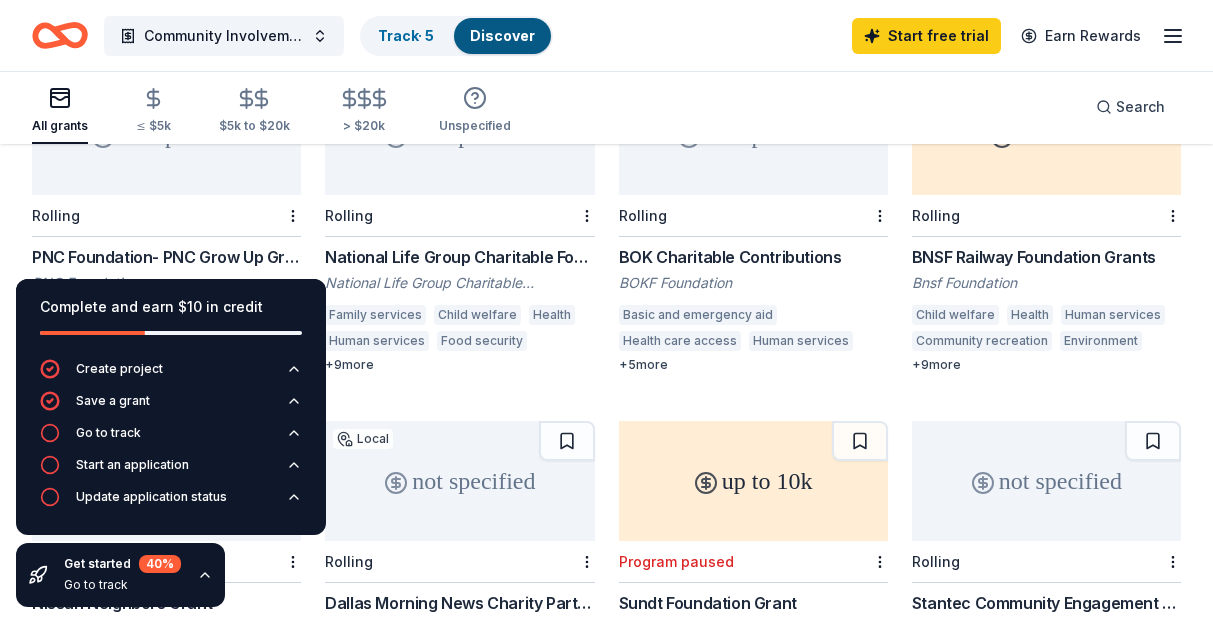 scroll, scrollTop: 1301, scrollLeft: 0, axis: vertical 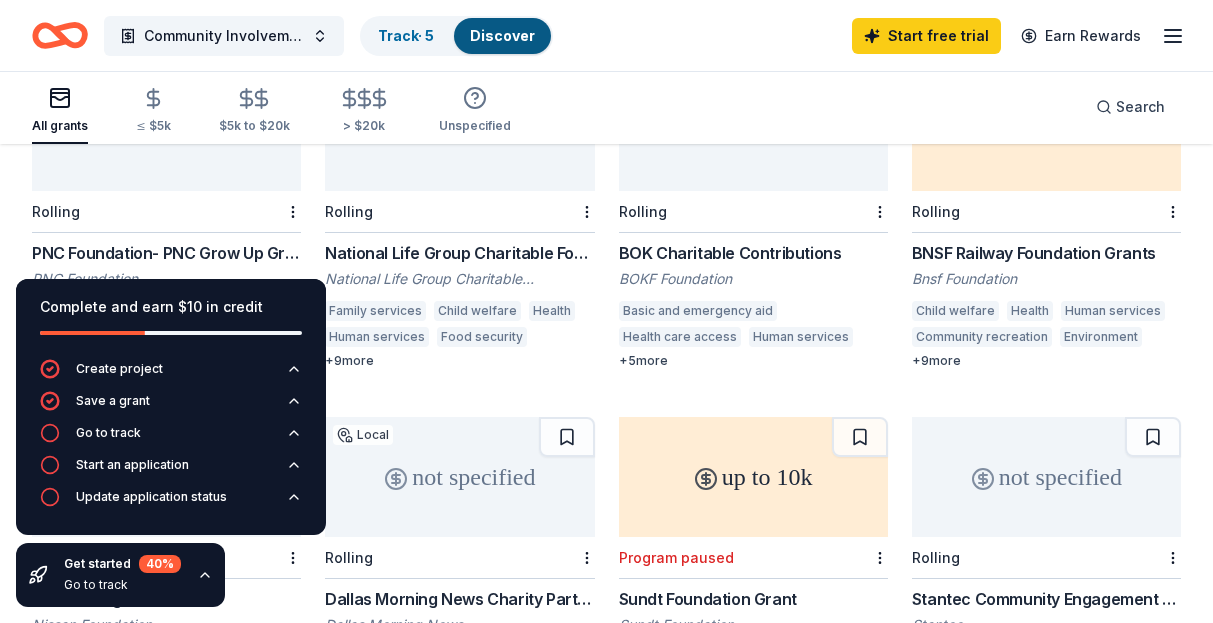 drag, startPoint x: 260, startPoint y: 306, endPoint x: 264, endPoint y: 338, distance: 32.24903 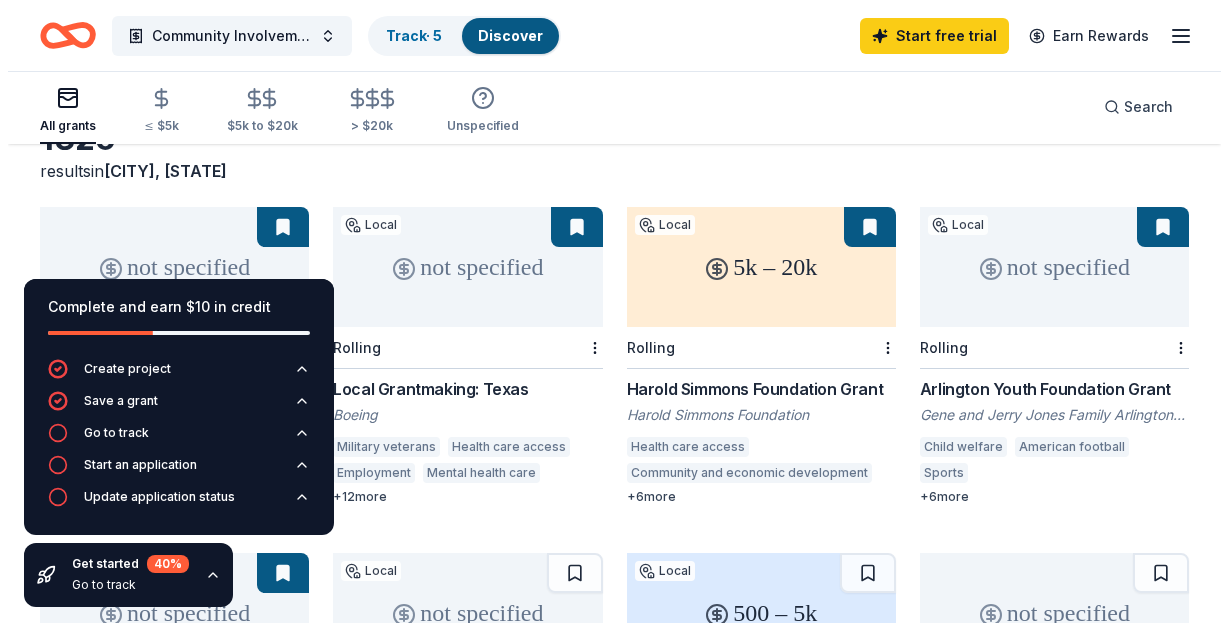 scroll, scrollTop: 0, scrollLeft: 0, axis: both 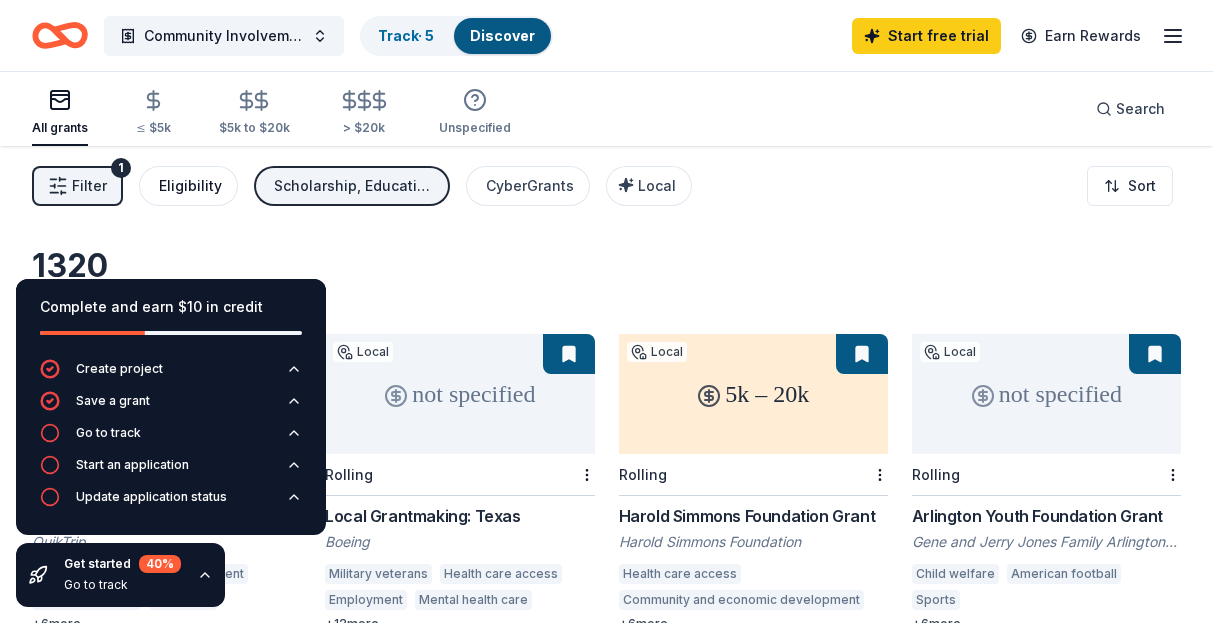 click on "Eligibility" at bounding box center [190, 186] 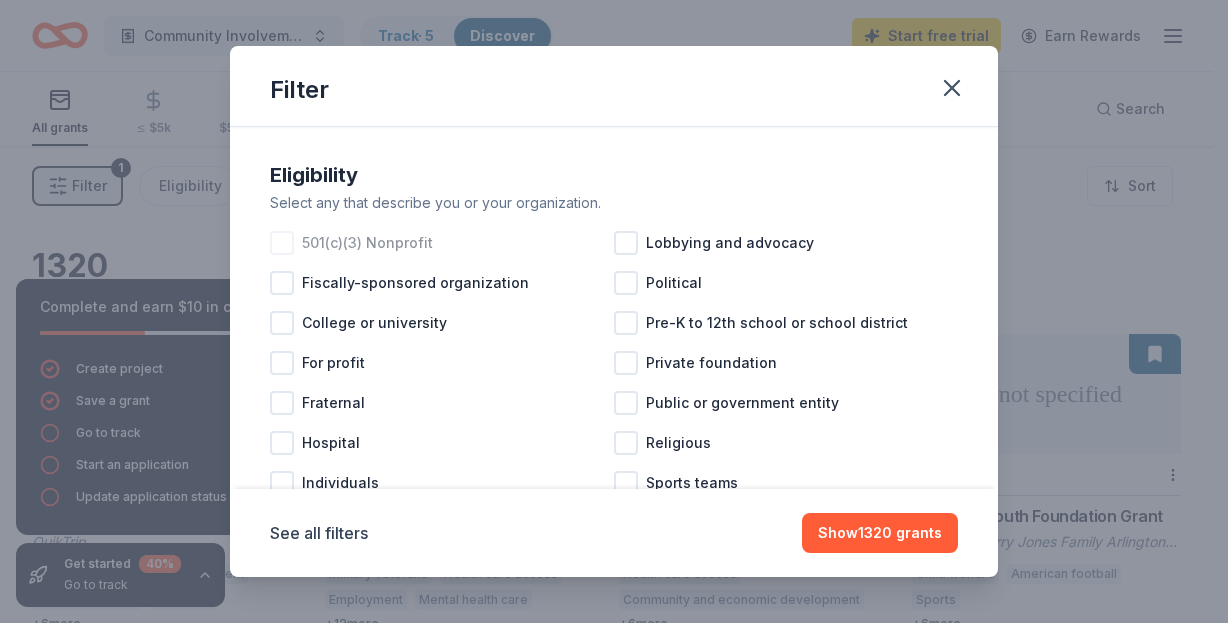 click at bounding box center (282, 243) 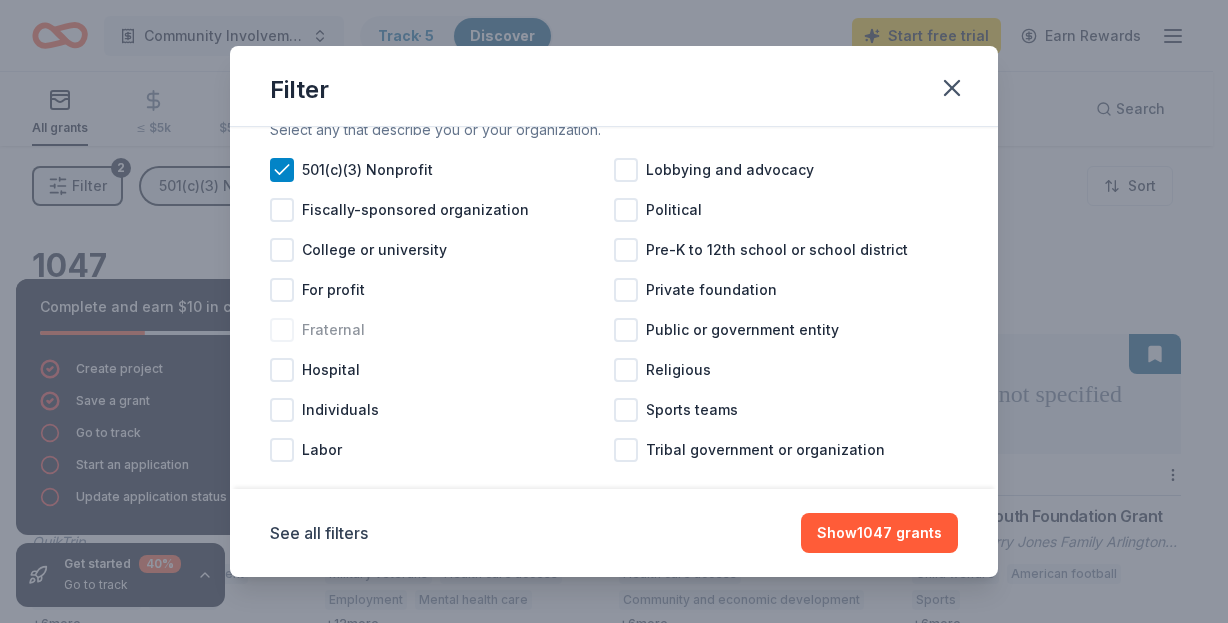 scroll, scrollTop: 101, scrollLeft: 0, axis: vertical 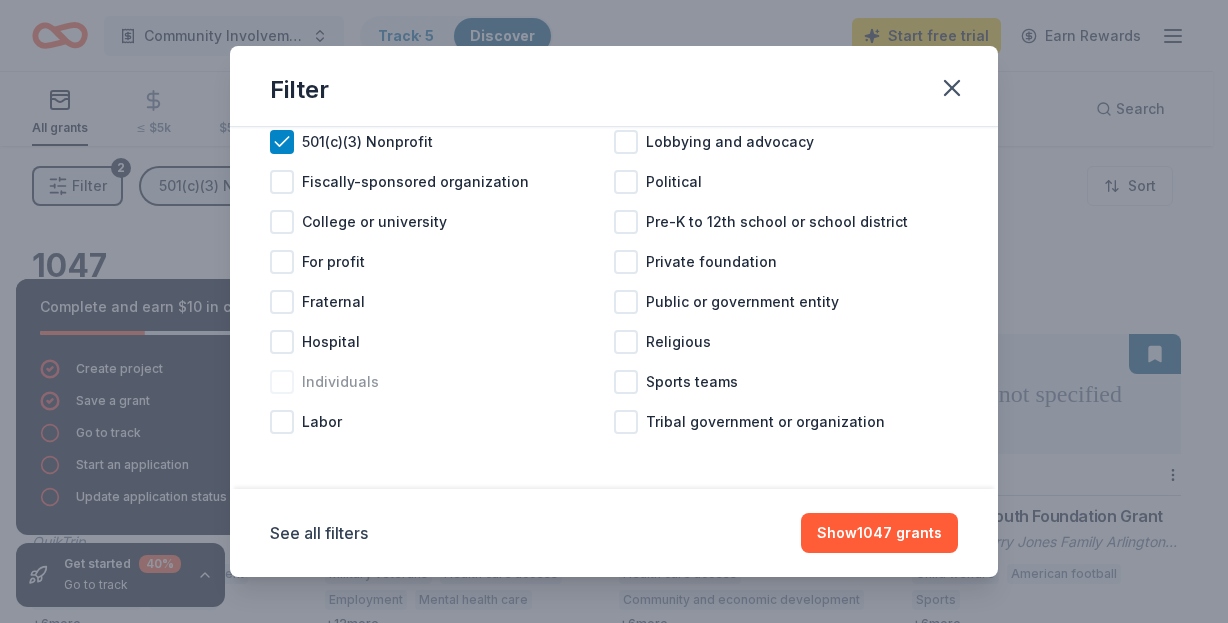 click at bounding box center (282, 382) 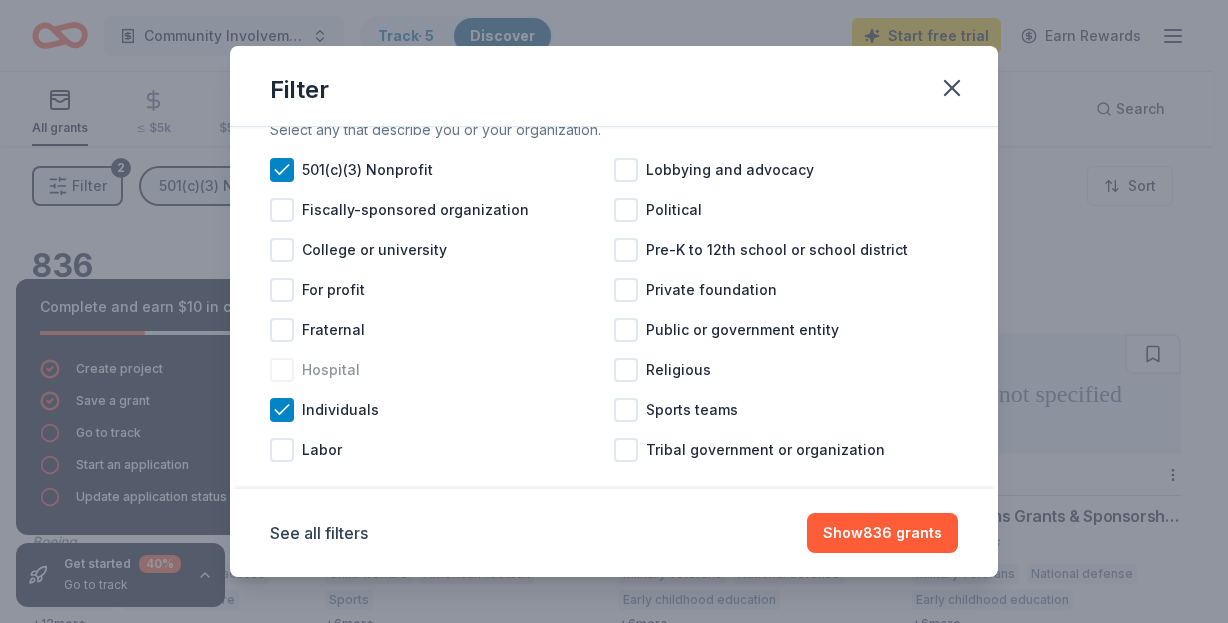 scroll, scrollTop: 69, scrollLeft: 0, axis: vertical 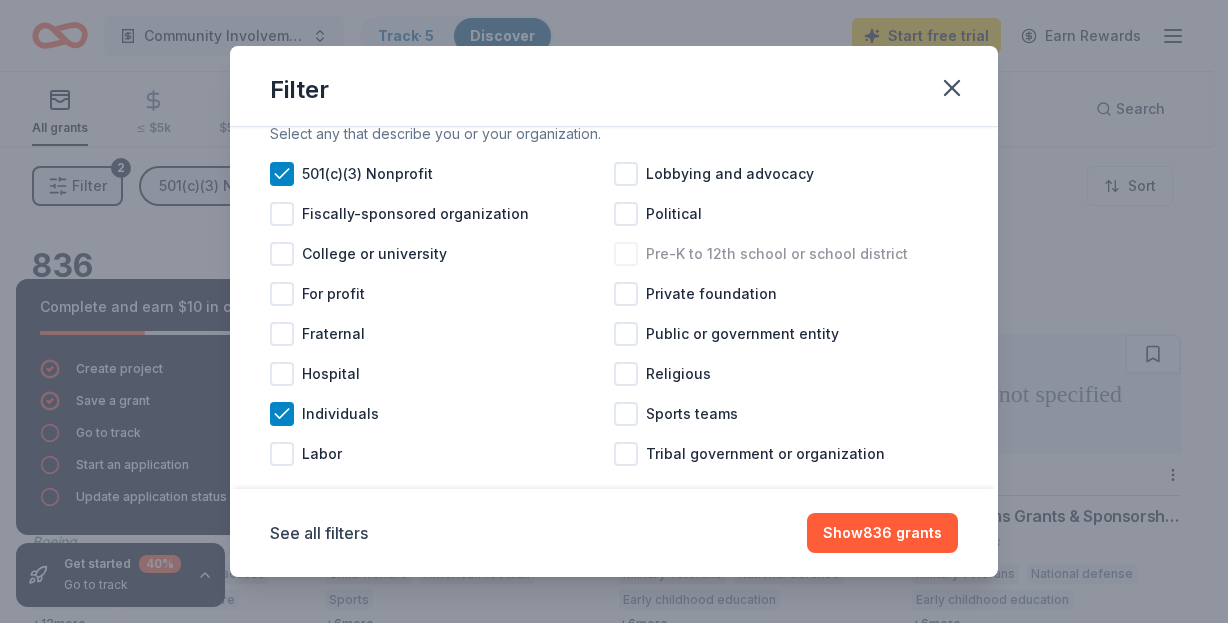 click at bounding box center (626, 254) 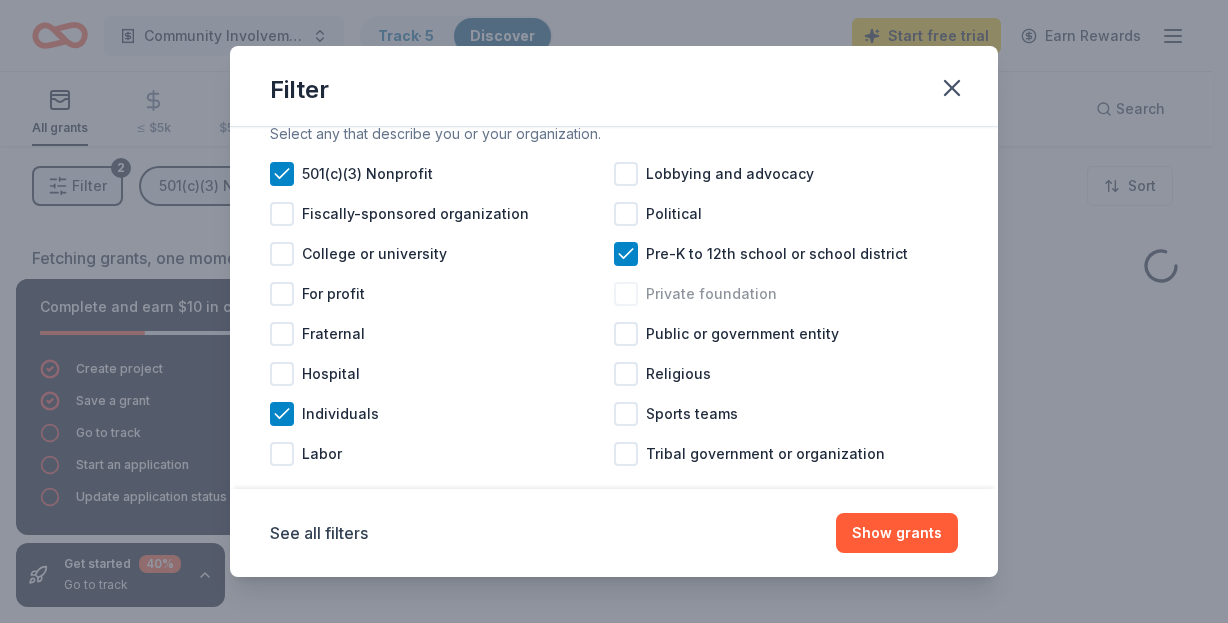 click at bounding box center (626, 294) 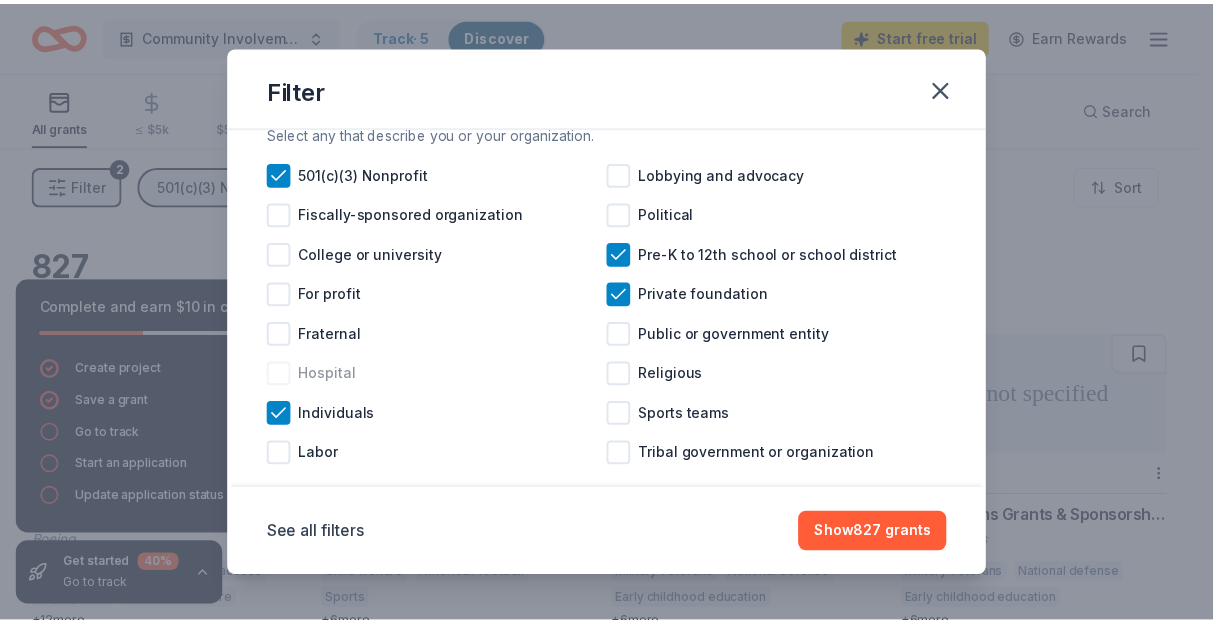 scroll, scrollTop: 101, scrollLeft: 0, axis: vertical 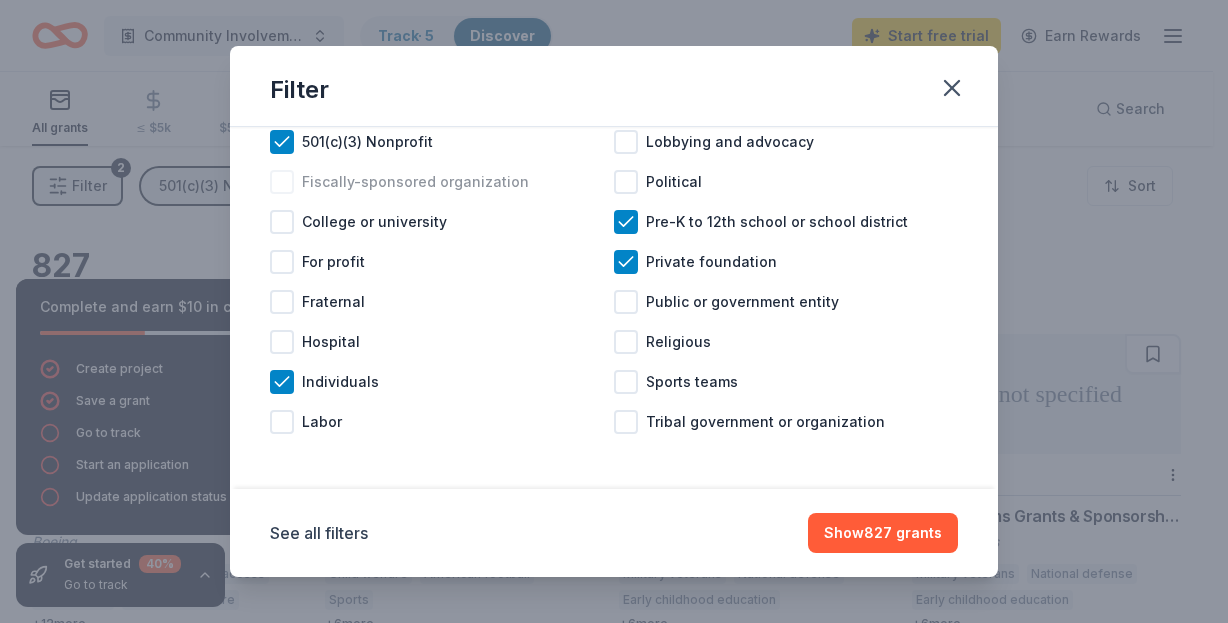 click at bounding box center [282, 182] 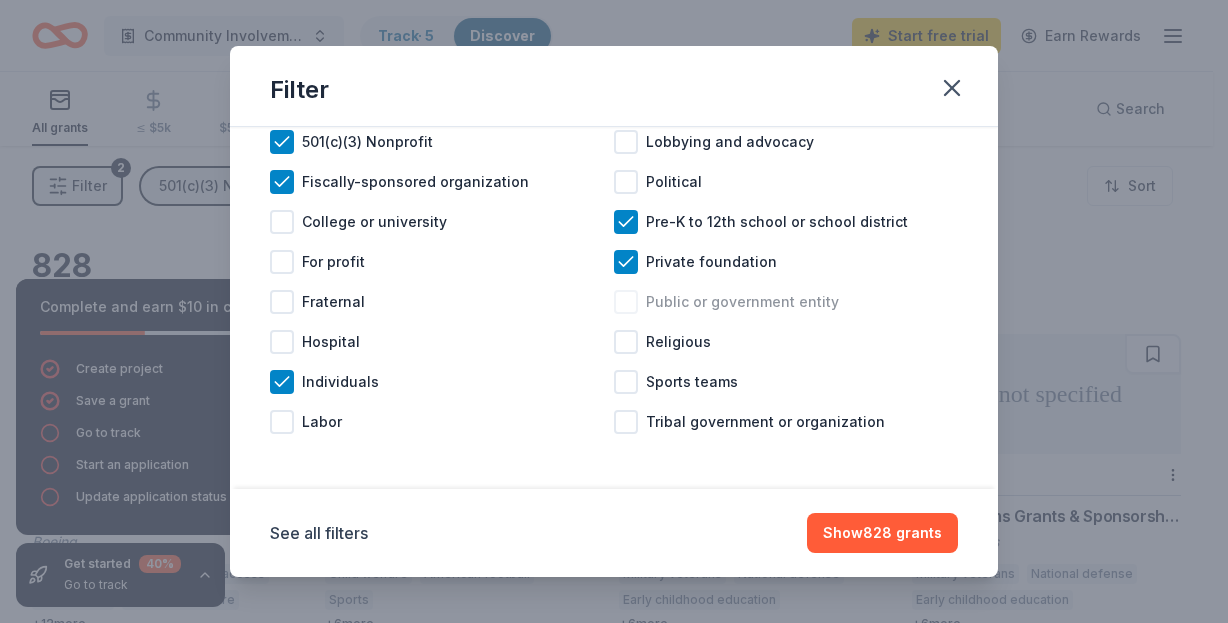 click at bounding box center (626, 302) 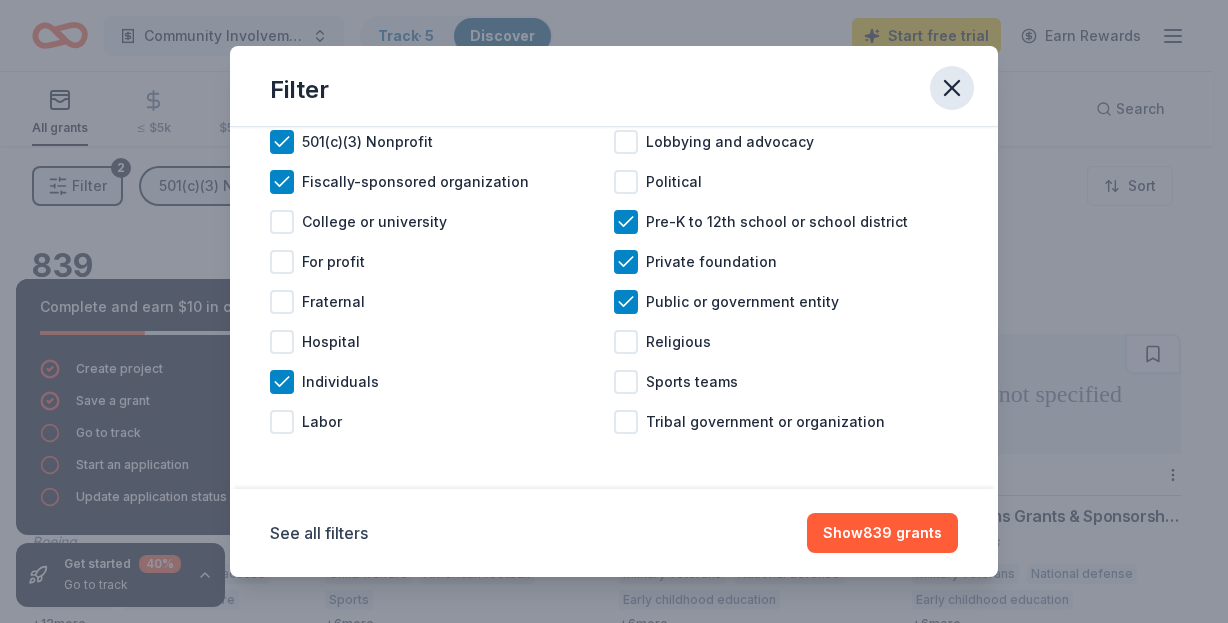 click 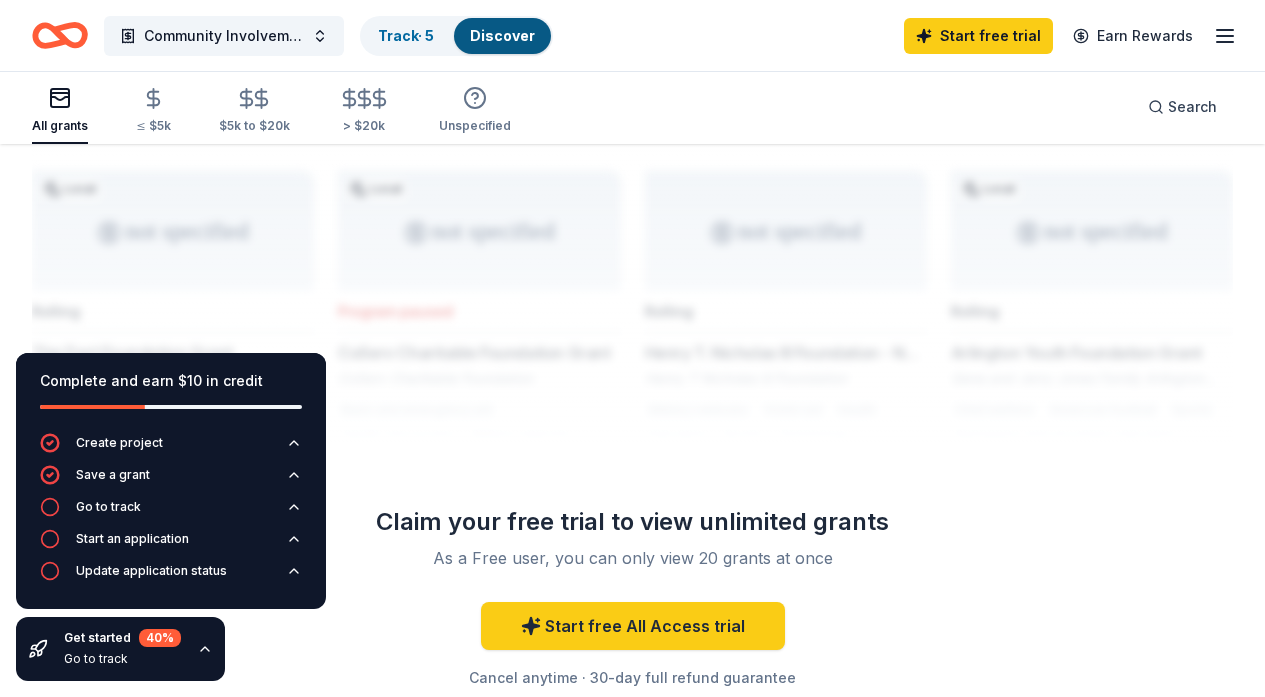 scroll, scrollTop: 1866, scrollLeft: 0, axis: vertical 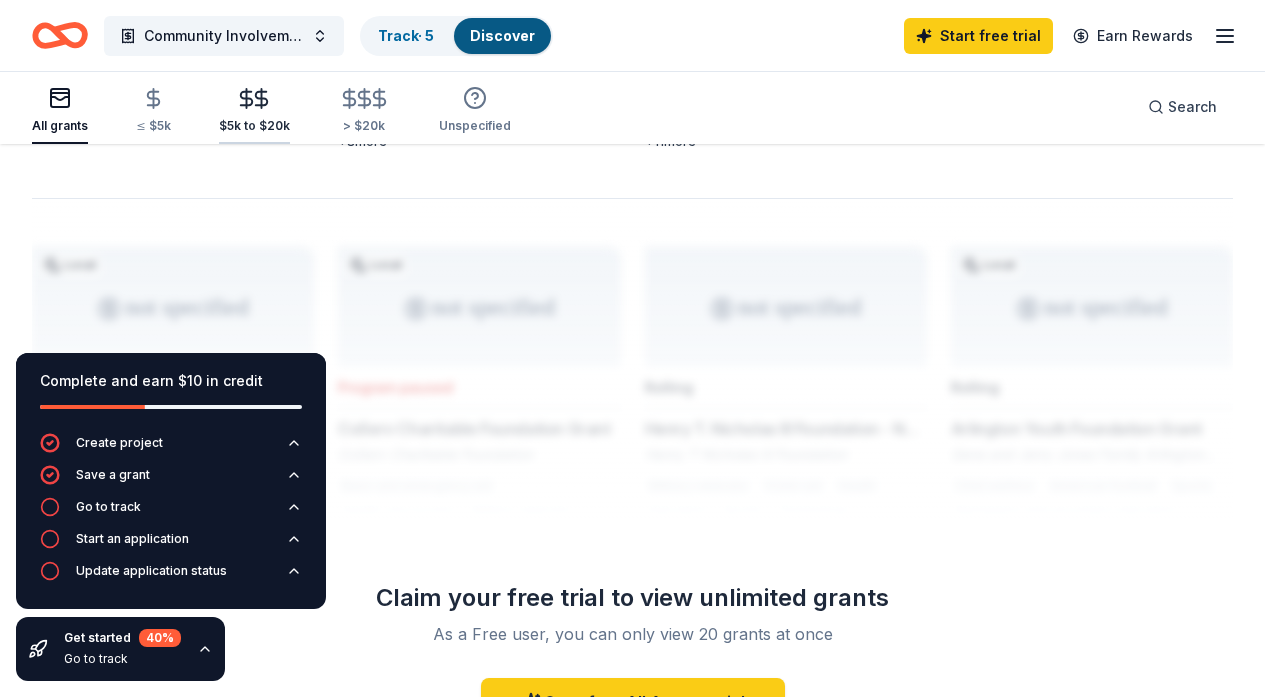 click on "$5k to $20k" at bounding box center (254, 126) 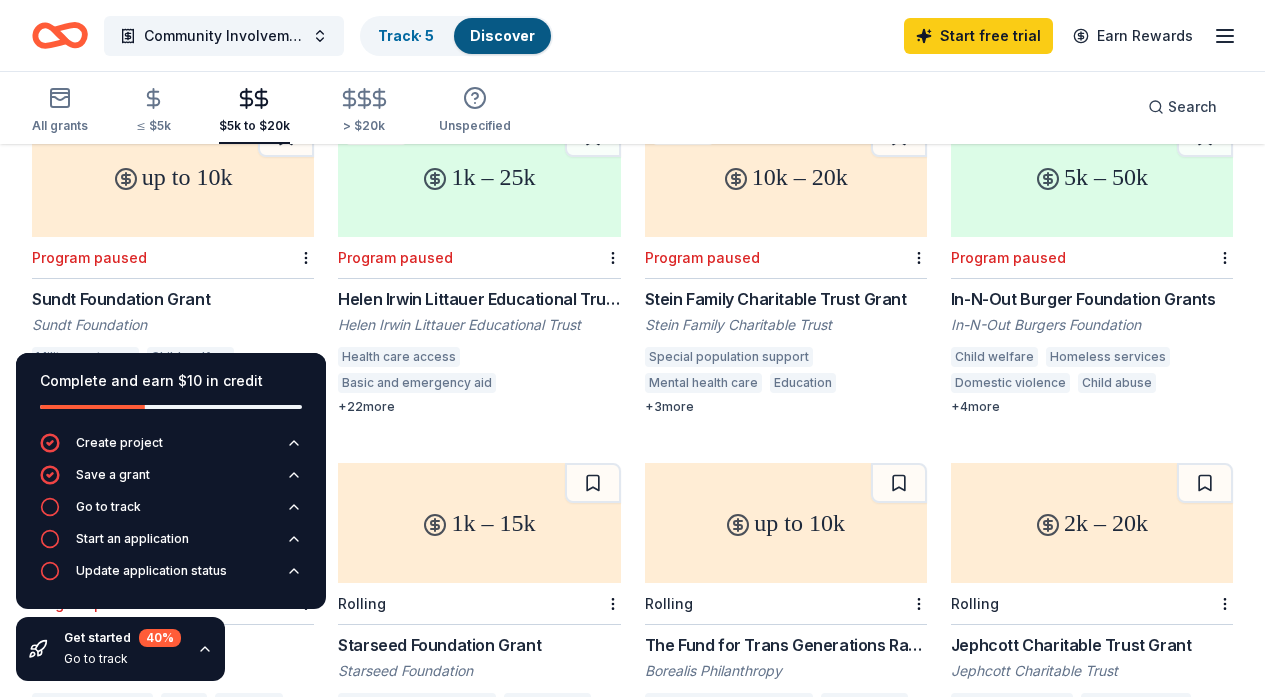 scroll, scrollTop: 303, scrollLeft: 0, axis: vertical 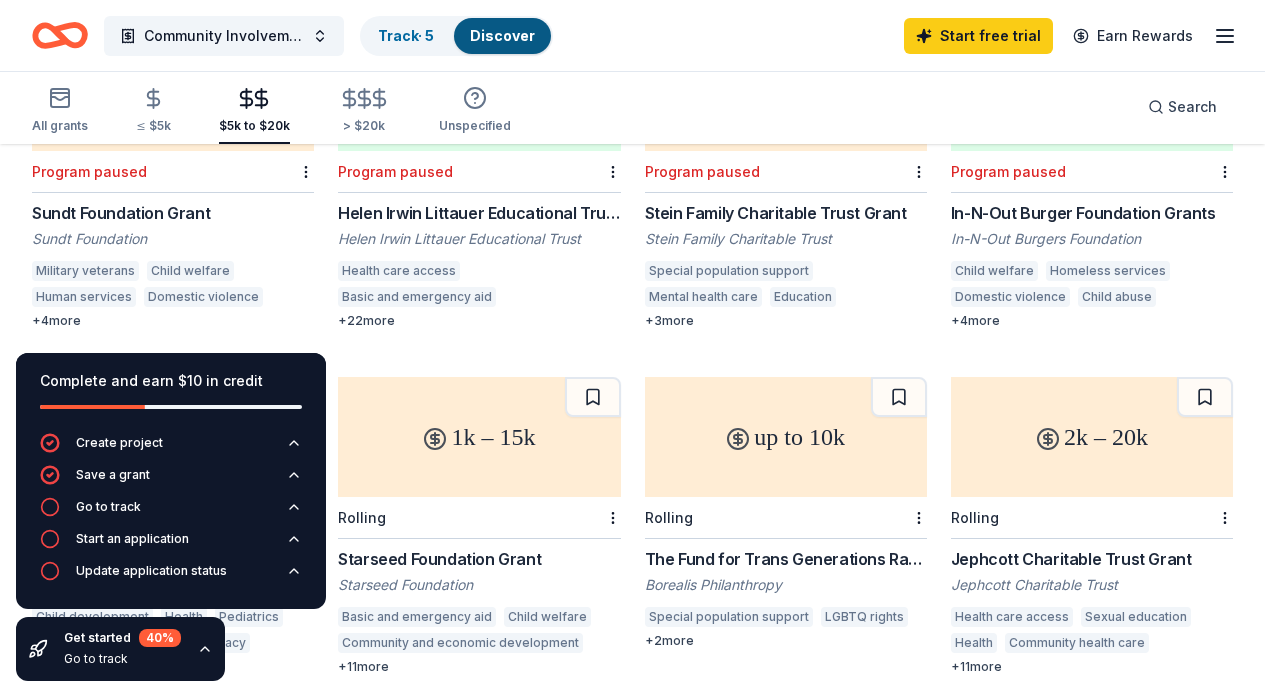 click on "In-N-Out Burgers Foundation" at bounding box center [1092, 239] 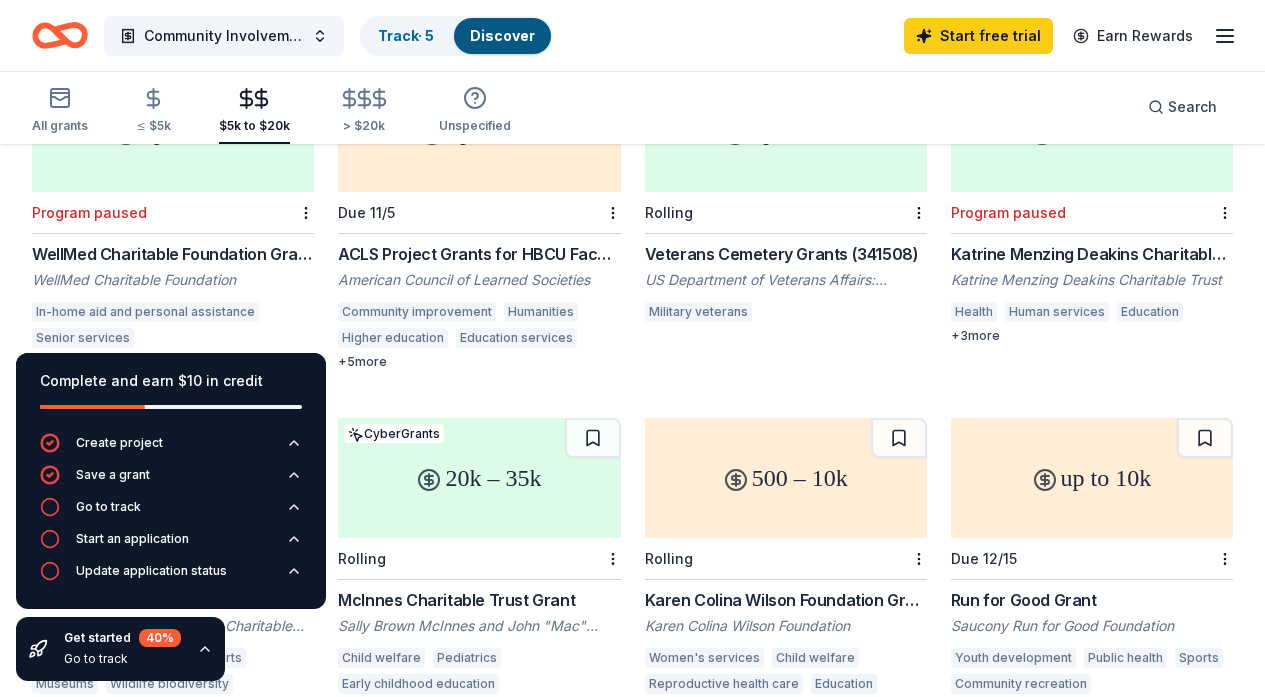 scroll, scrollTop: 958, scrollLeft: 0, axis: vertical 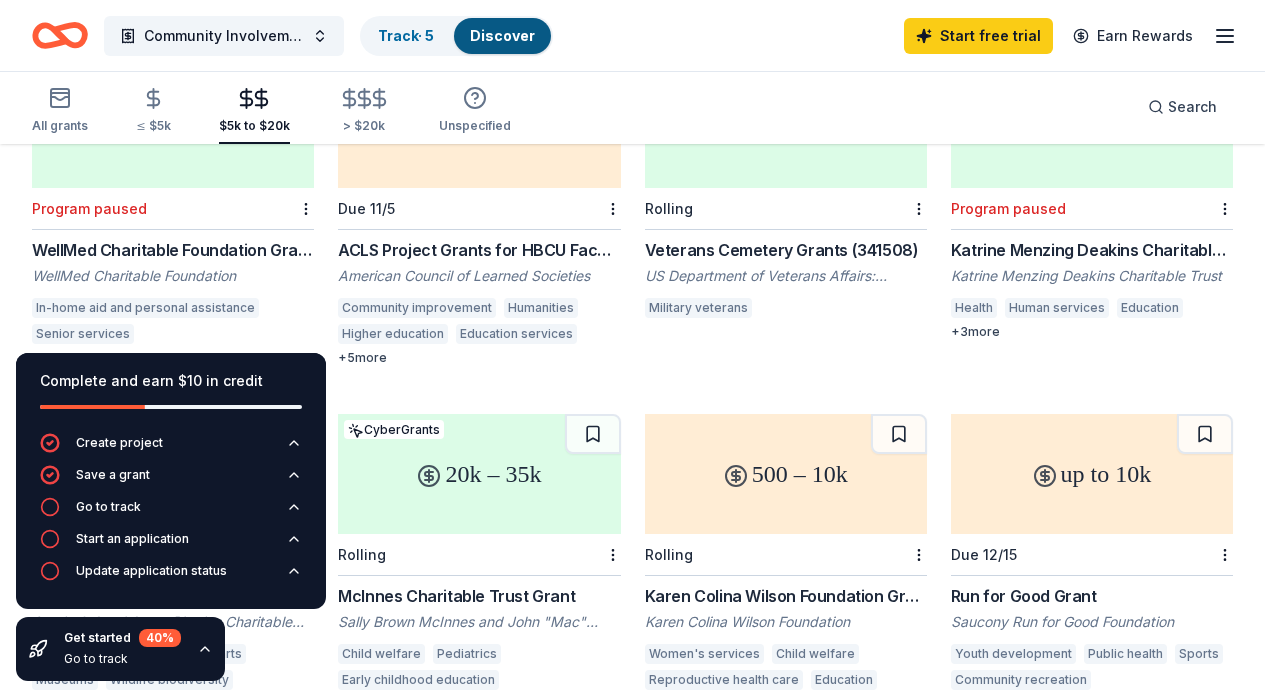 click on "ACLS Project Grants for HBCU Faculty" at bounding box center [479, 250] 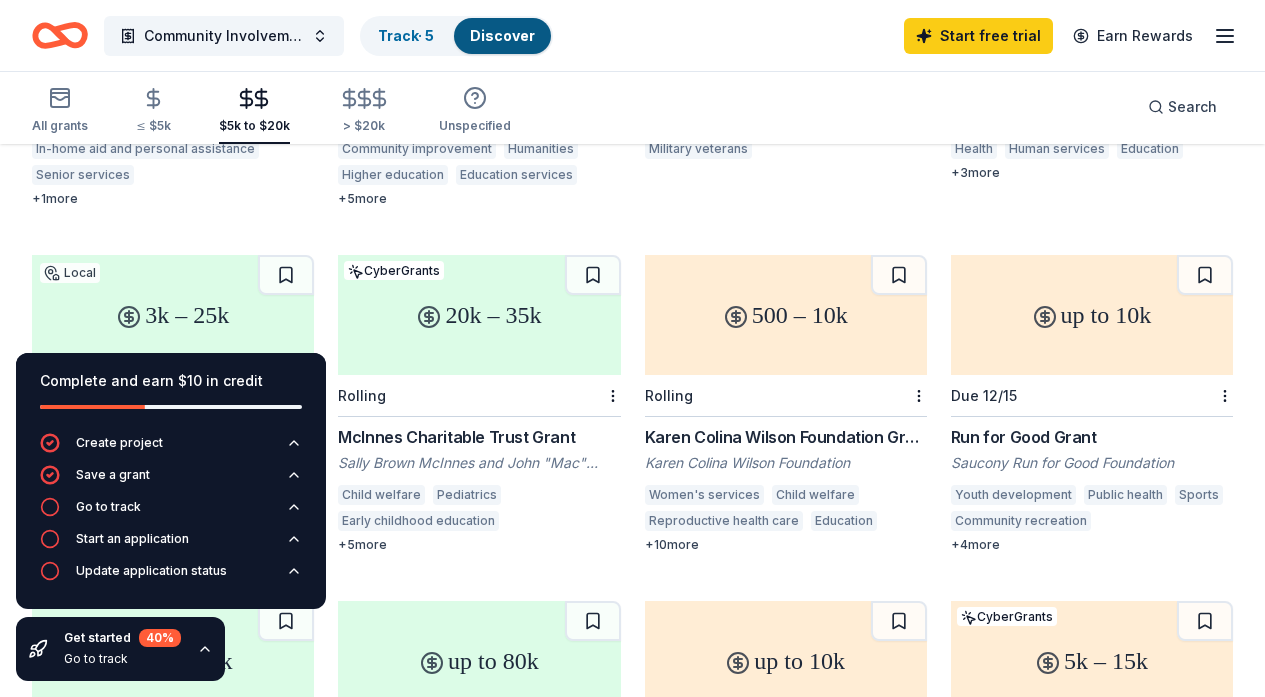 scroll, scrollTop: 1143, scrollLeft: 0, axis: vertical 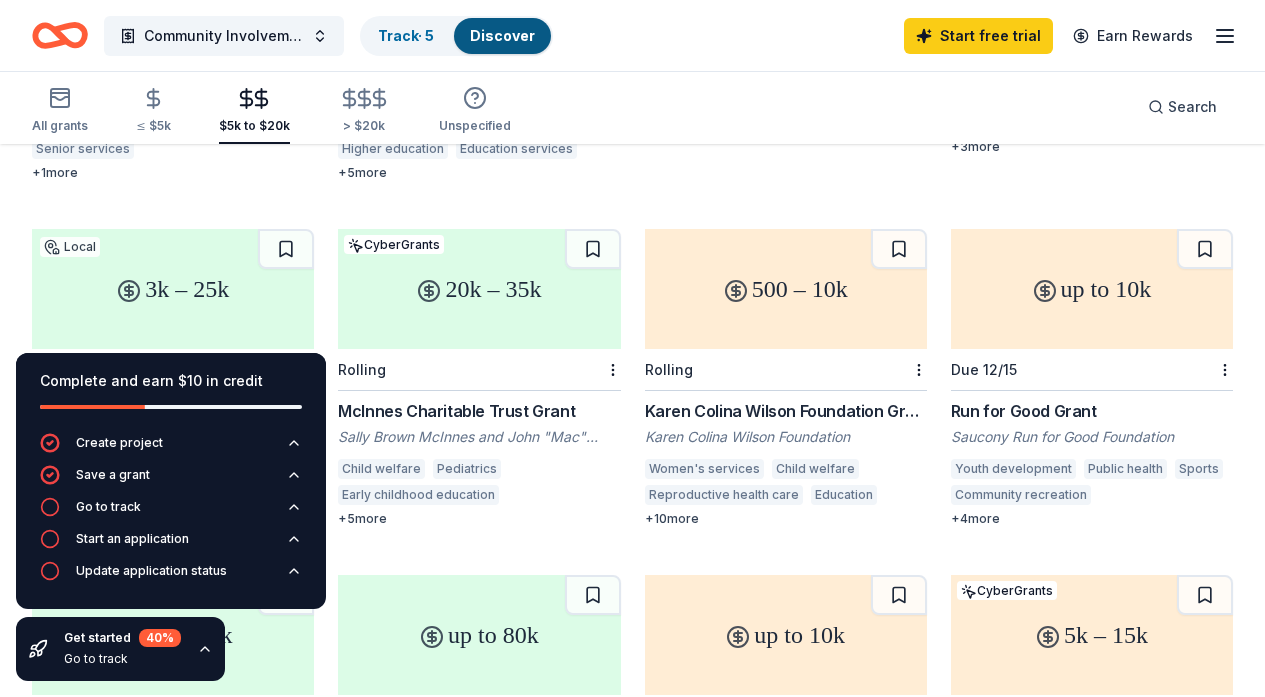 click on "500 – 10k" at bounding box center [786, 289] 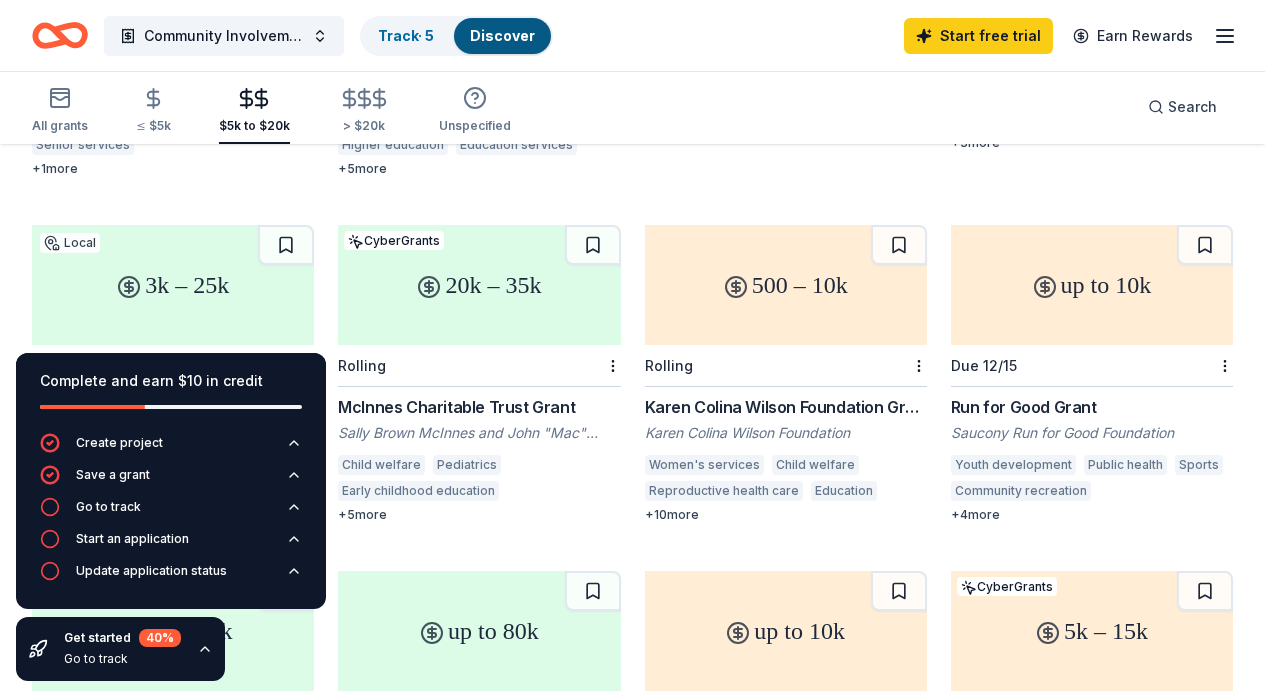 scroll, scrollTop: 1161, scrollLeft: 0, axis: vertical 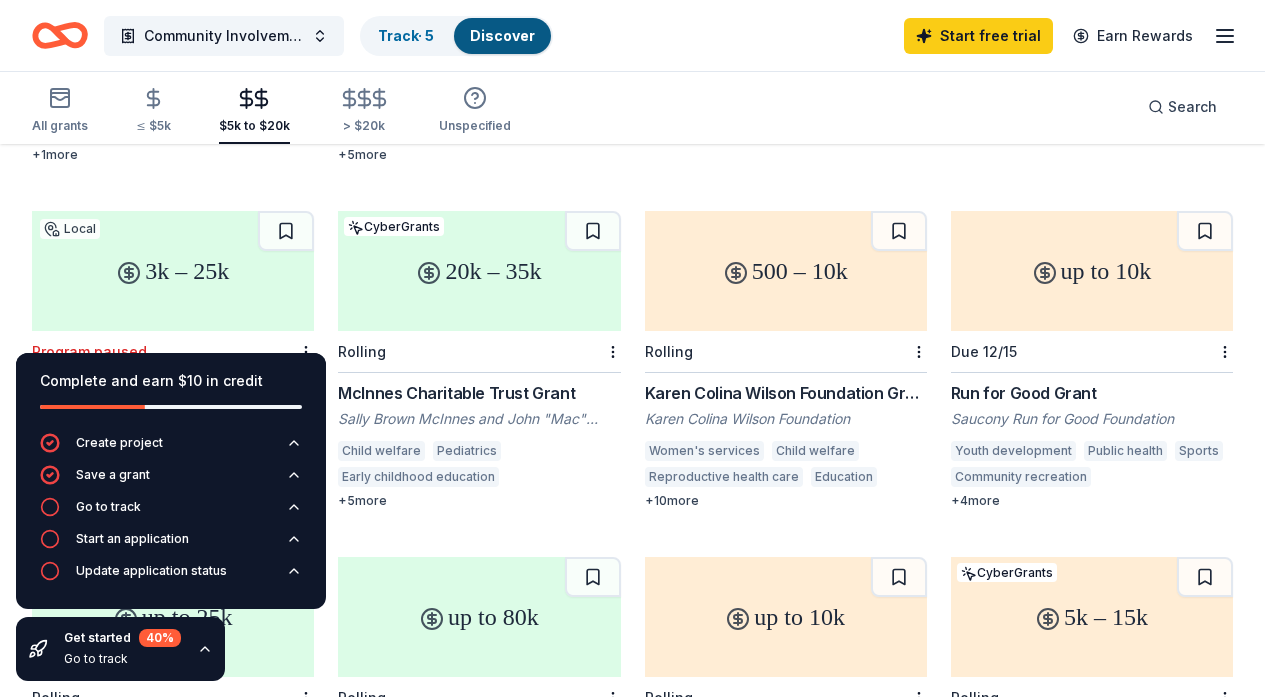 click on "Due 12/15" at bounding box center (1092, 352) 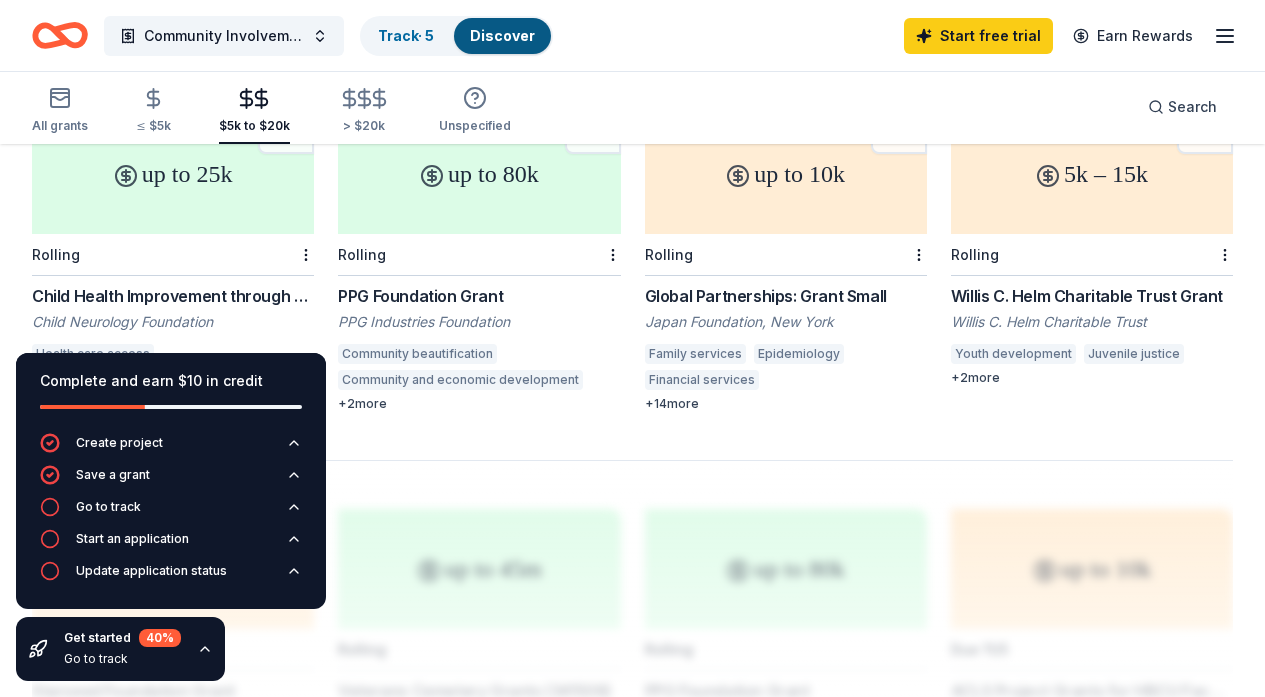 scroll, scrollTop: 1456, scrollLeft: 0, axis: vertical 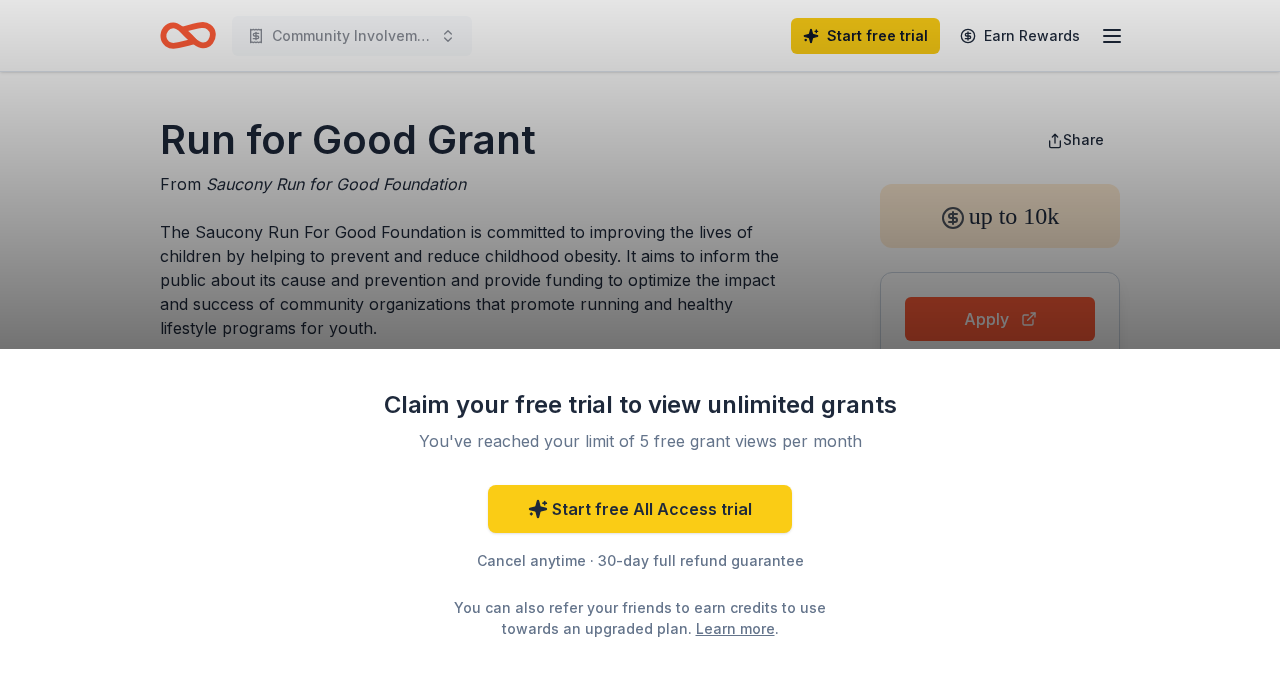 click on "Claim your free trial to view unlimited grants You've reached your limit of 5 free grant views per month Start free All Access trial Cancel anytime · 30-day full refund guarantee You can also refer your friends to earn credits to use towards an upgraded plan.   Learn more ." at bounding box center (640, 348) 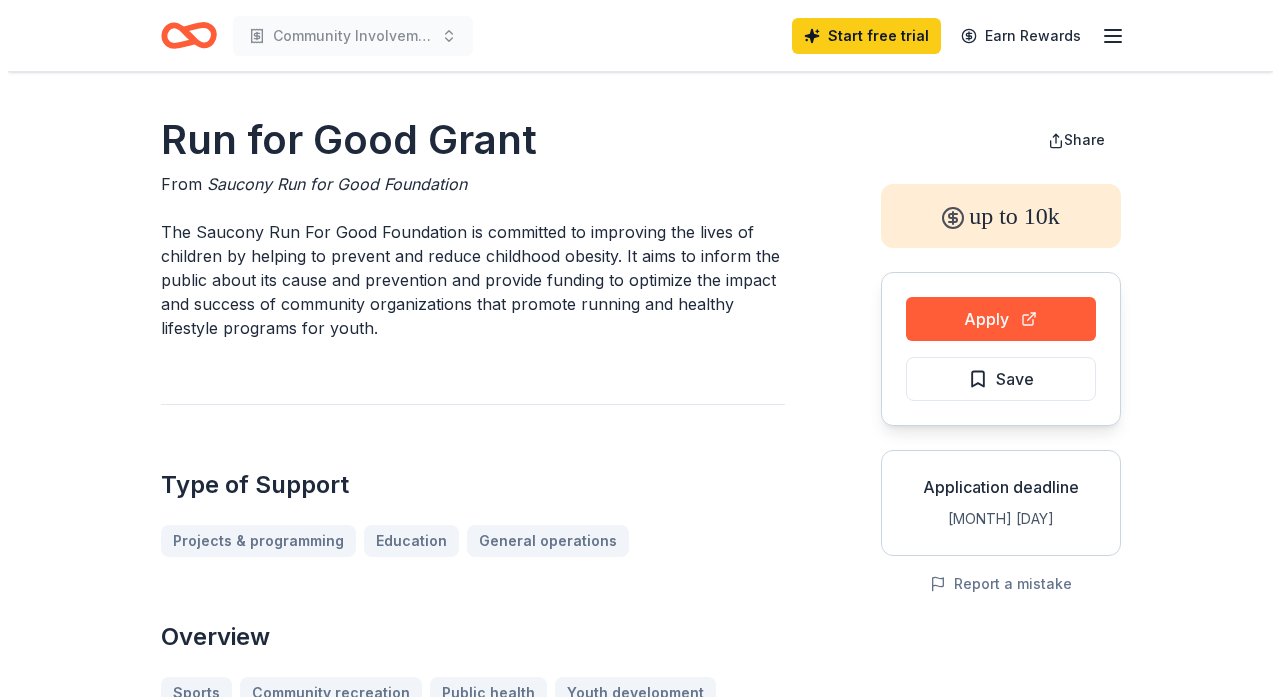 scroll, scrollTop: 0, scrollLeft: 0, axis: both 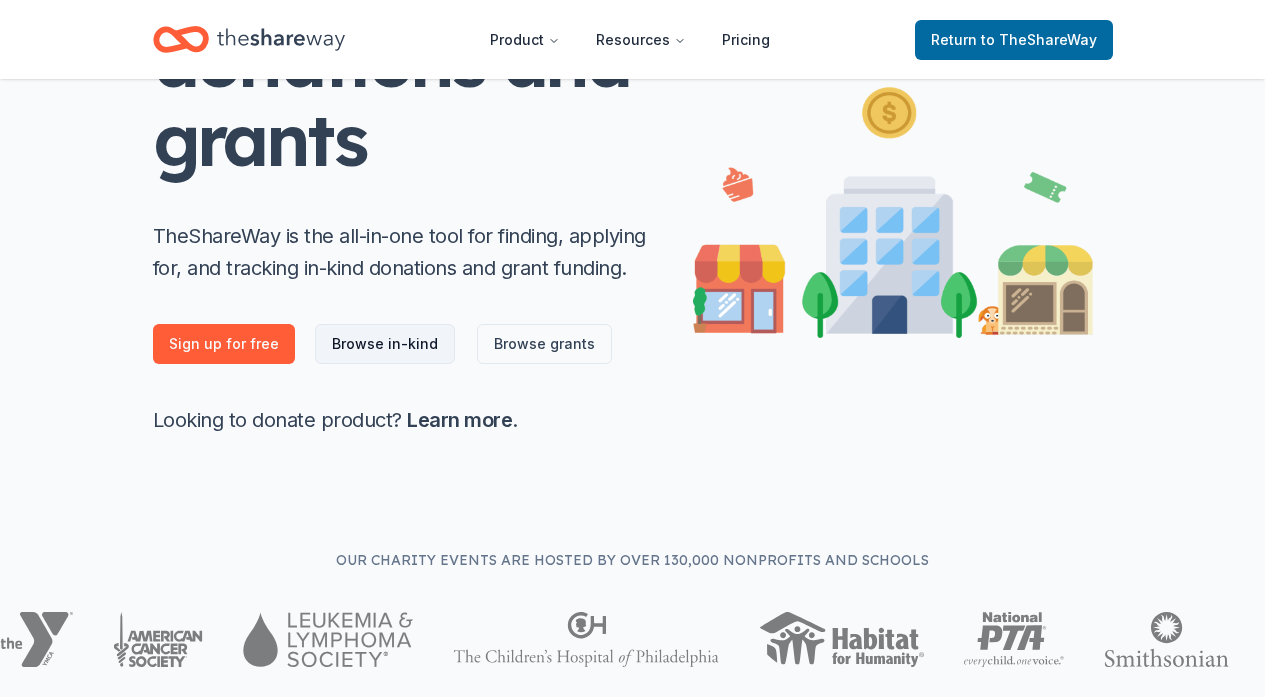 click on "Browse in-kind" at bounding box center (385, 344) 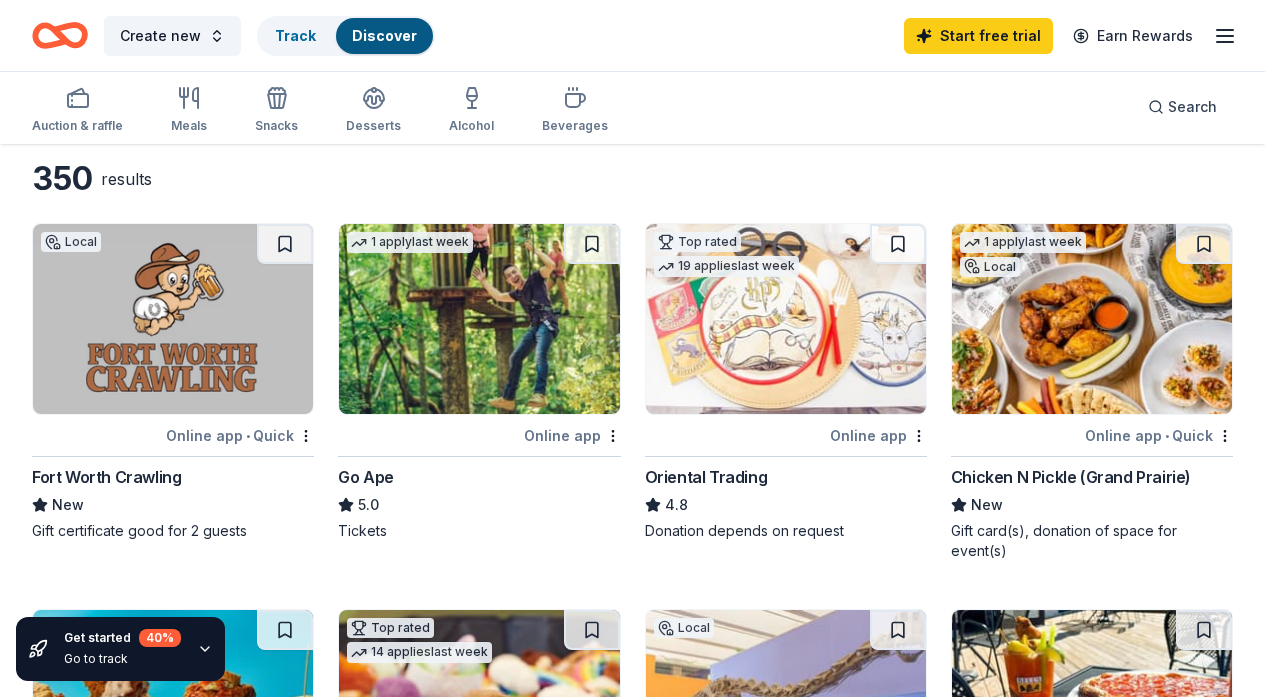 scroll, scrollTop: 0, scrollLeft: 0, axis: both 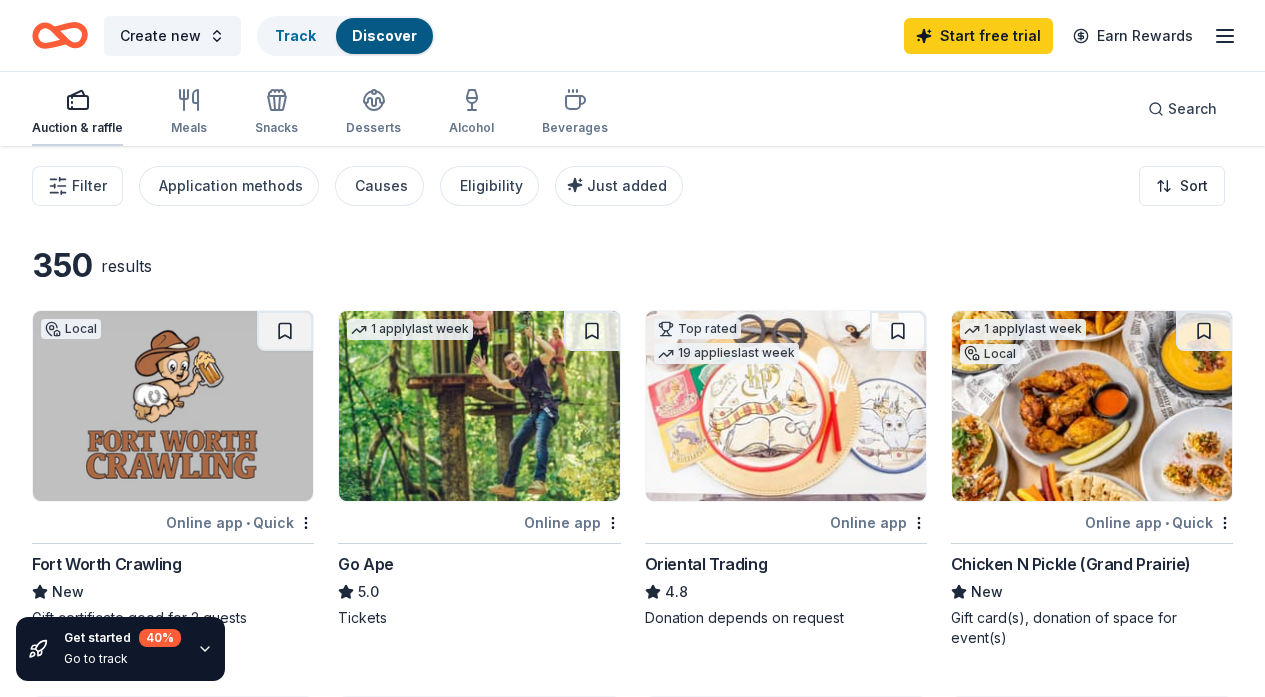 click on "Auction & raffle" at bounding box center (77, 128) 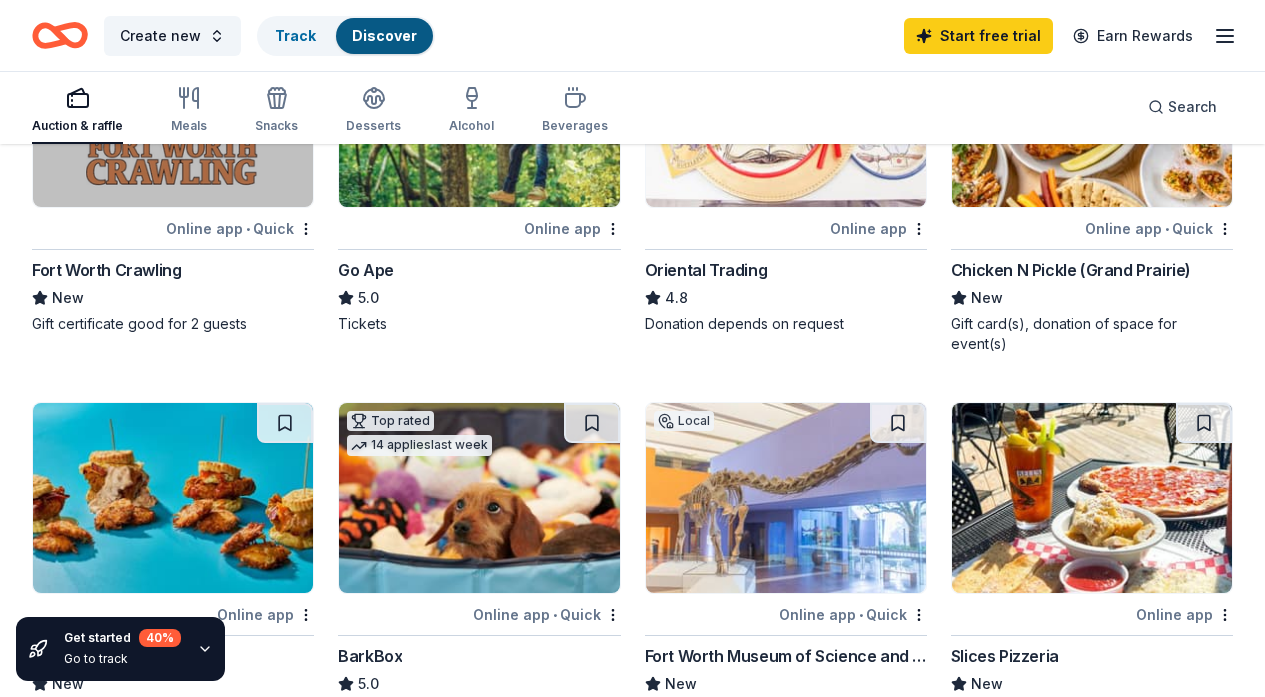 scroll, scrollTop: 0, scrollLeft: 0, axis: both 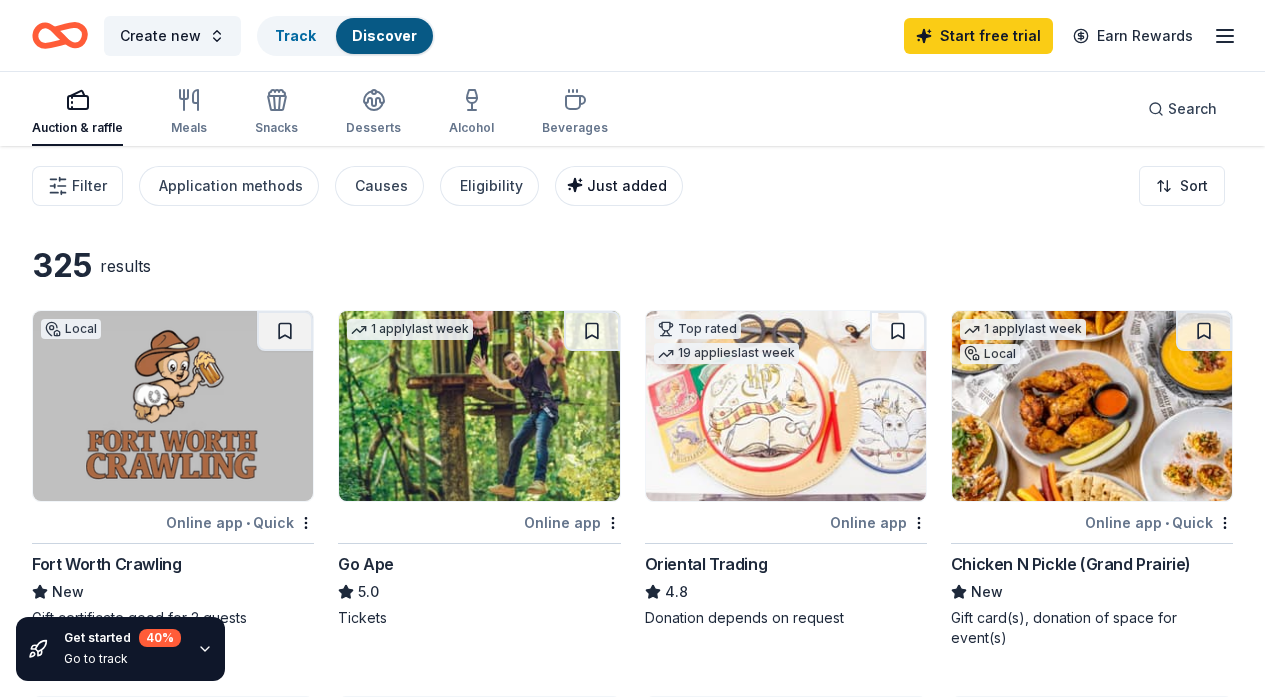 click on "Just added" at bounding box center (627, 185) 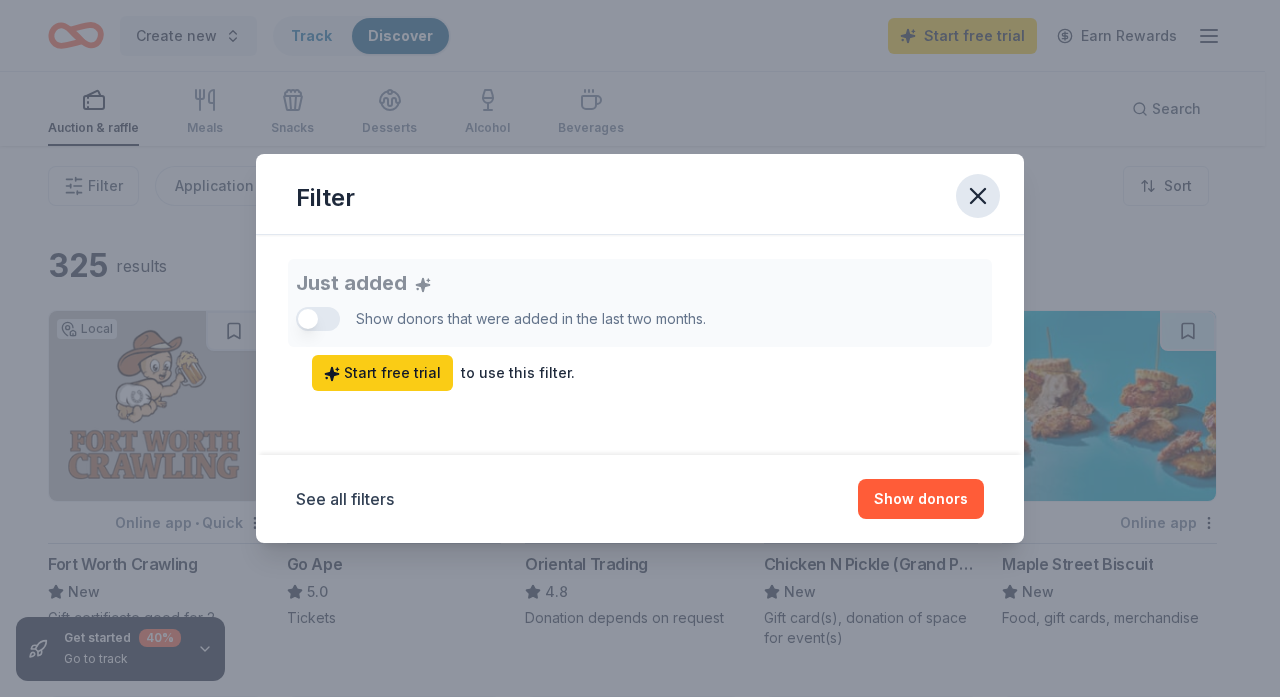 click 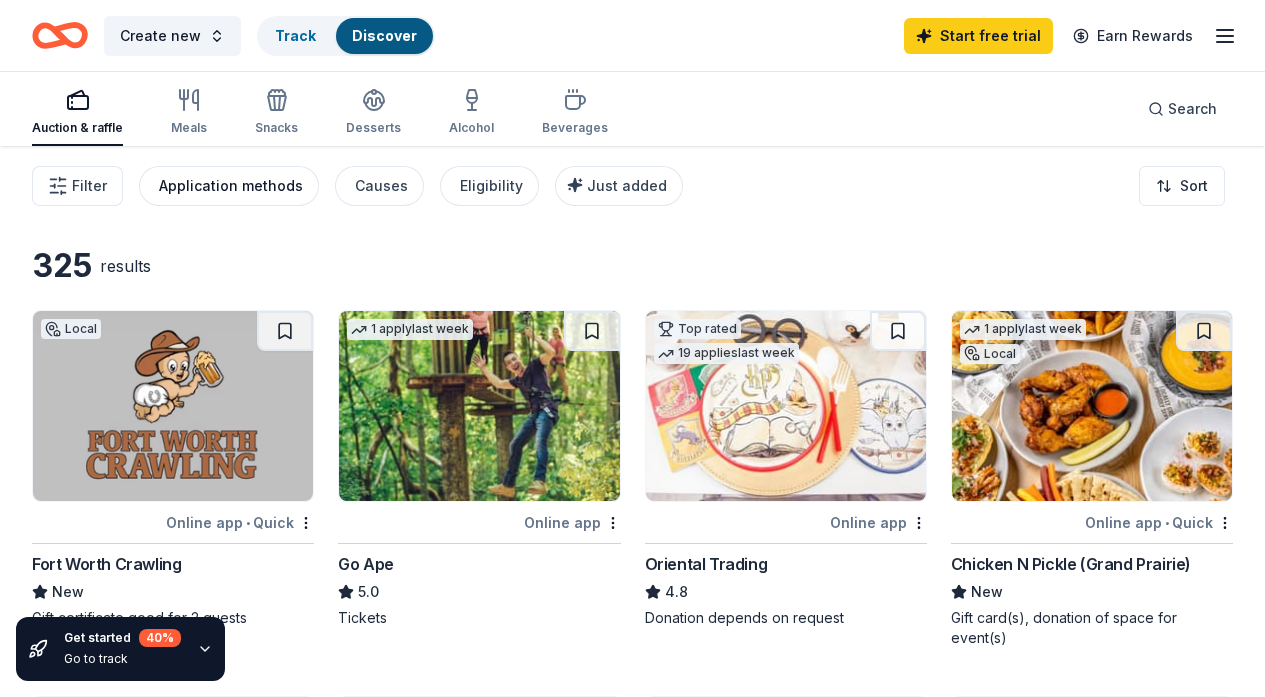 click on "Application methods" at bounding box center [231, 186] 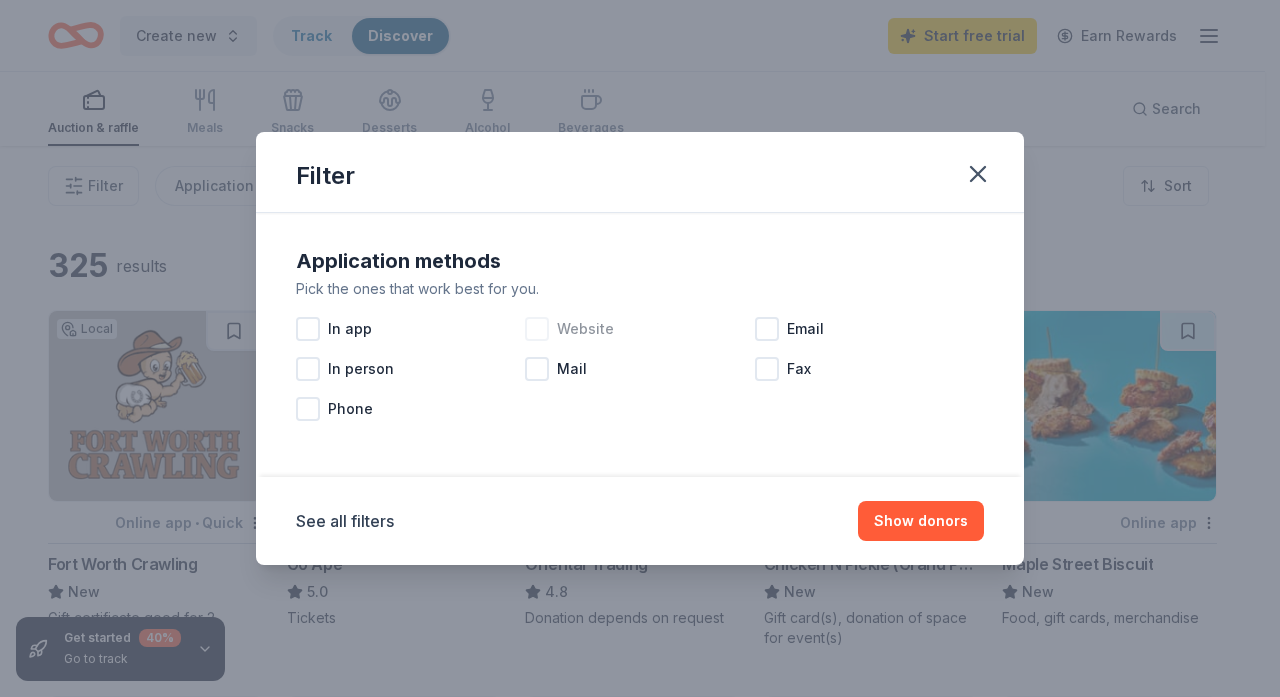 click at bounding box center [537, 329] 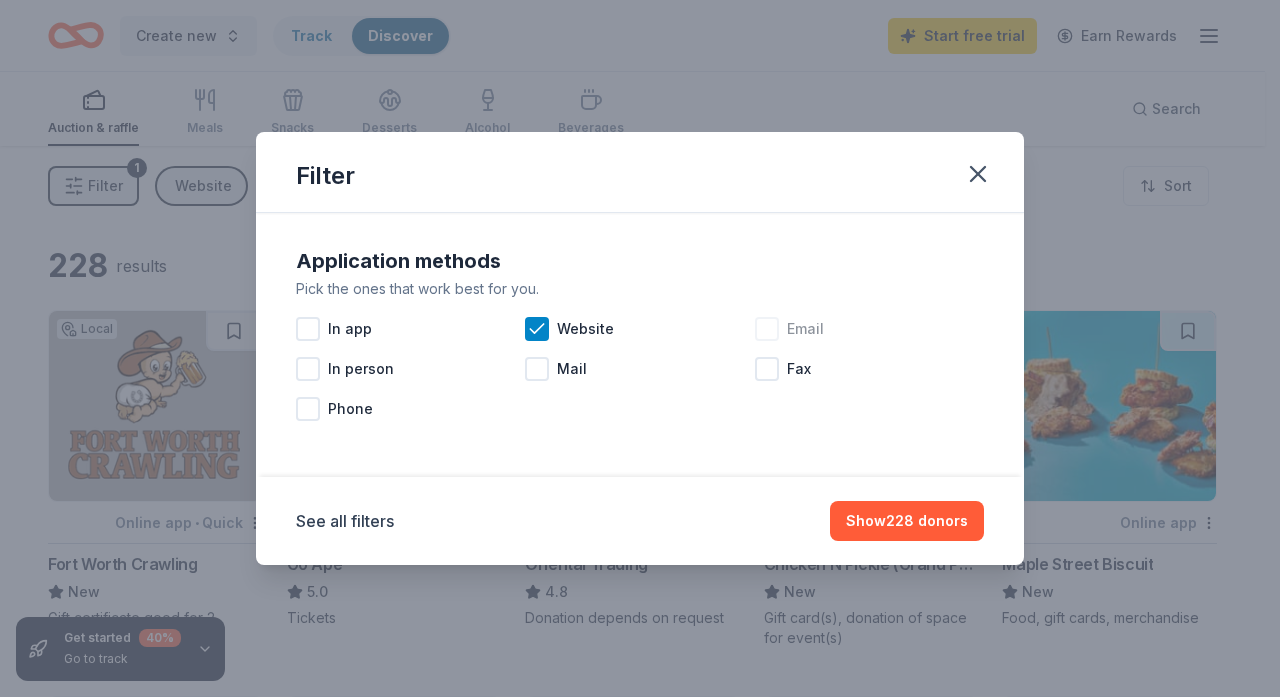 click at bounding box center (767, 329) 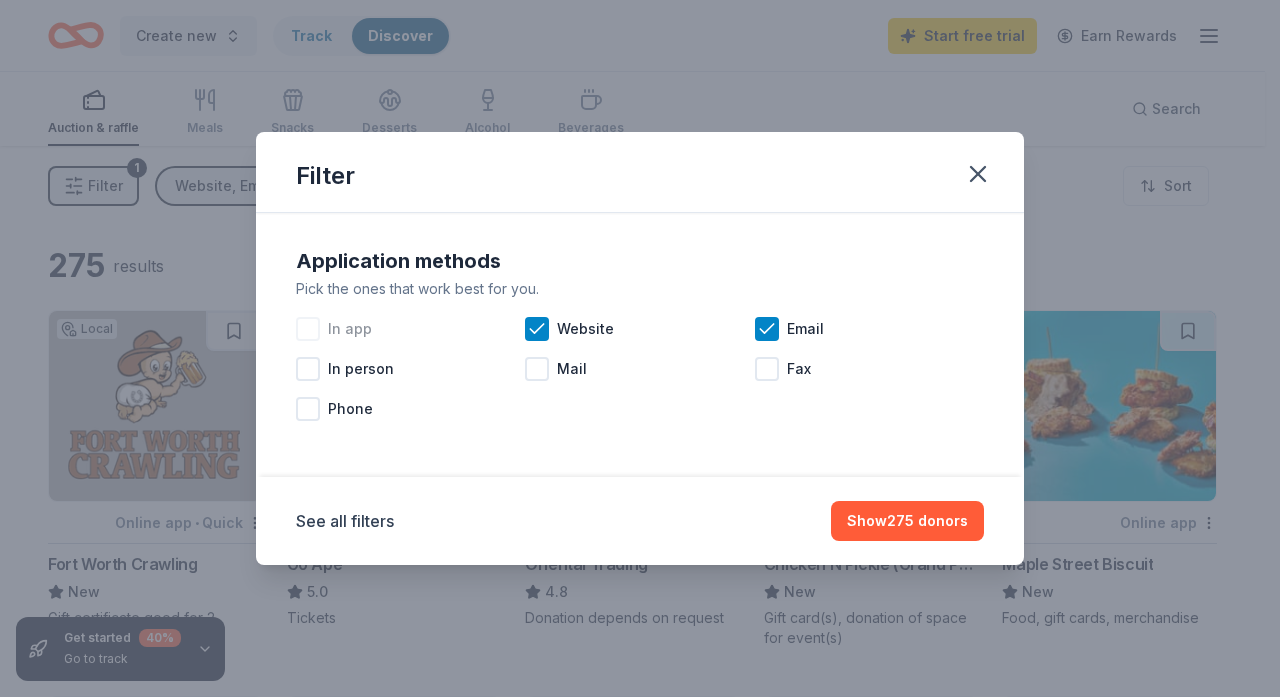 click at bounding box center [308, 329] 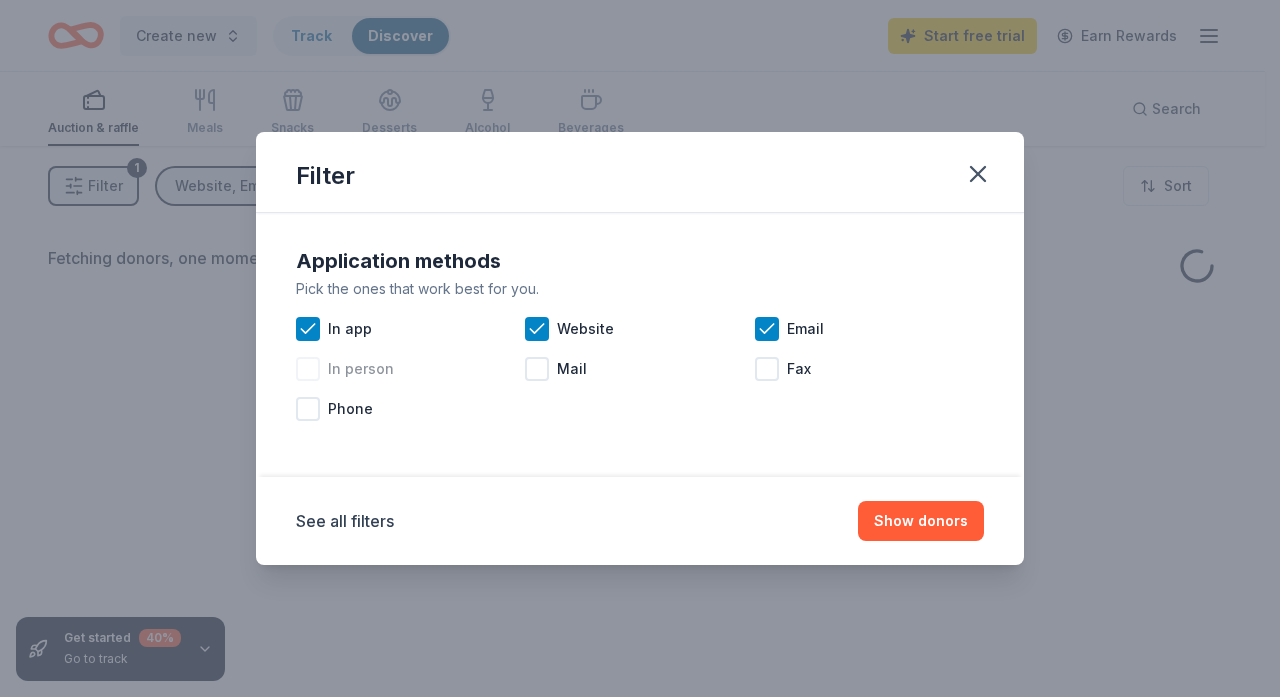 click at bounding box center (308, 369) 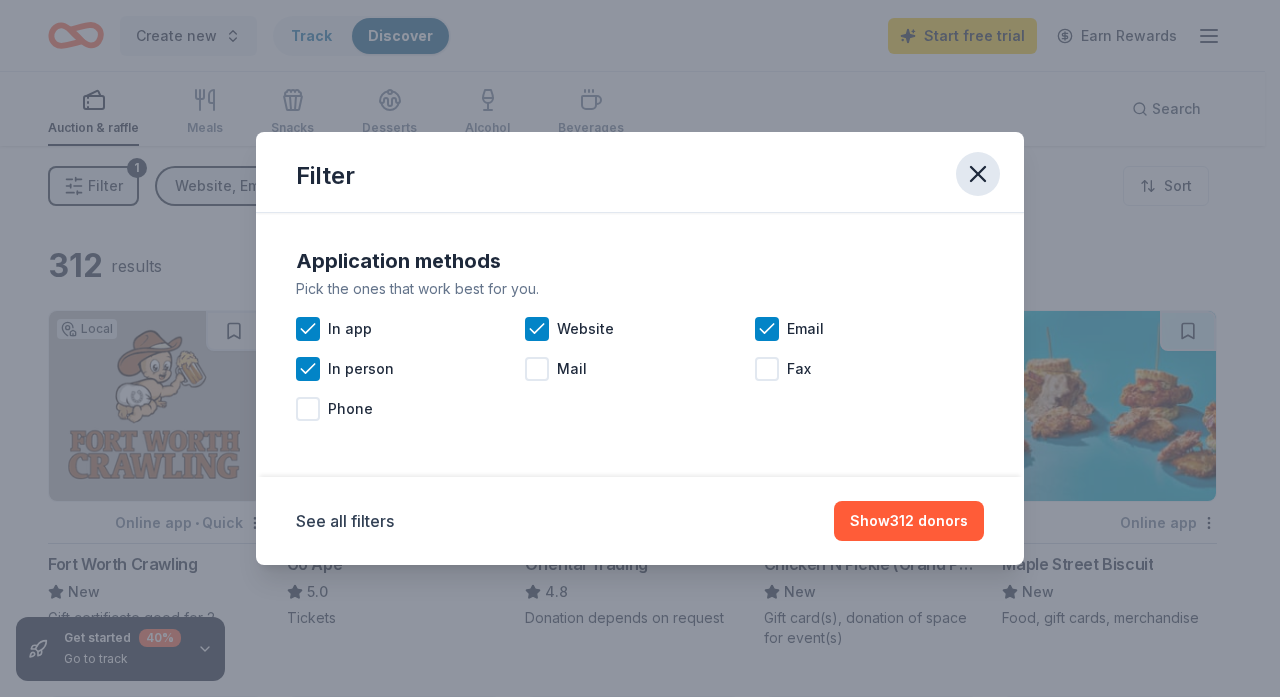 click 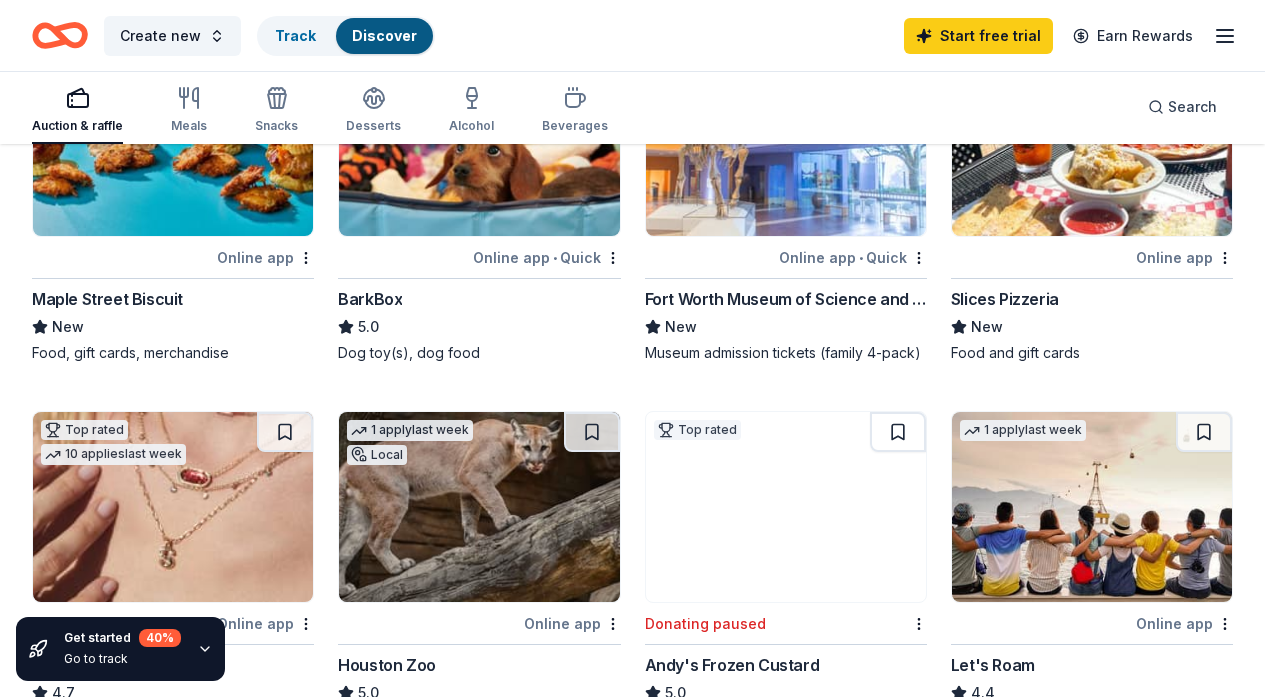 scroll, scrollTop: 0, scrollLeft: 0, axis: both 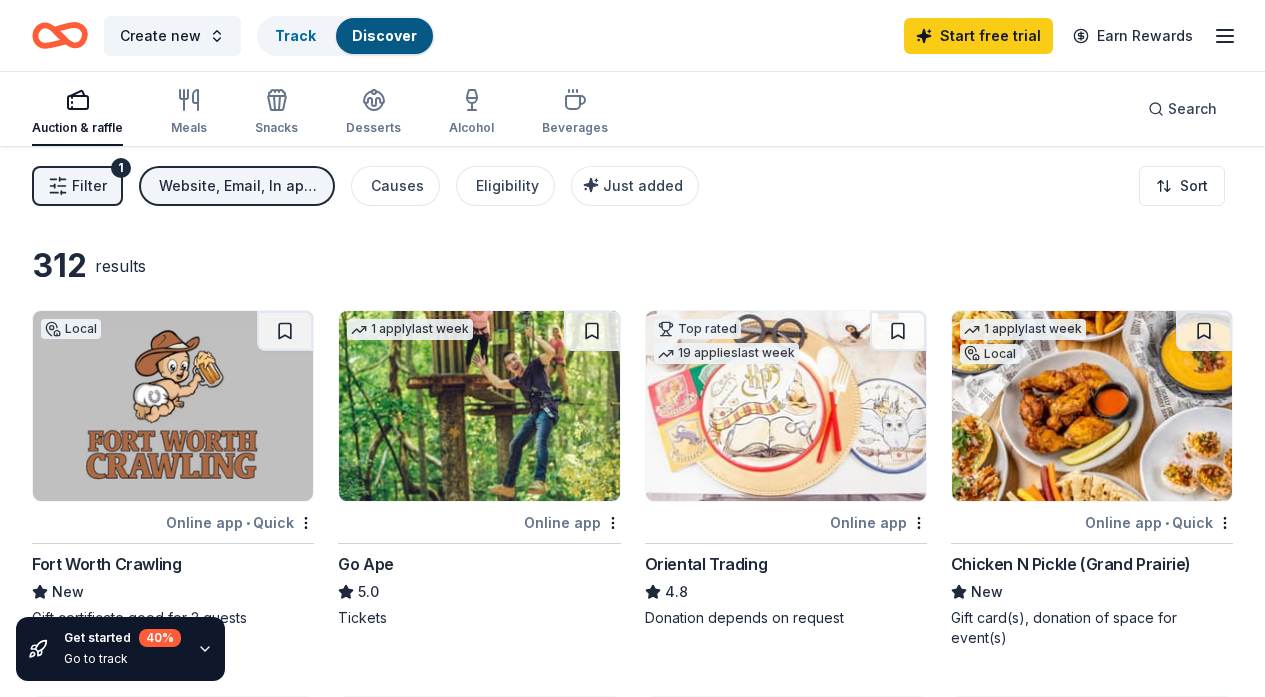 click on "Website, Email, In app, In person" at bounding box center (239, 186) 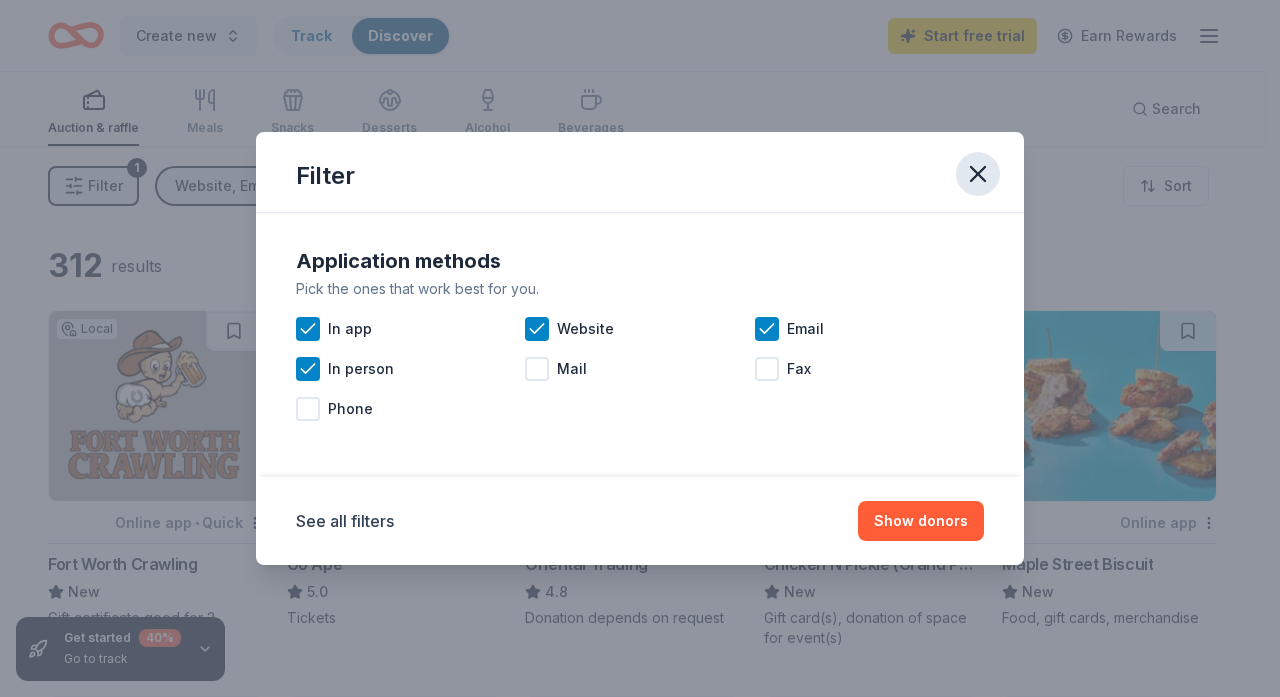 click 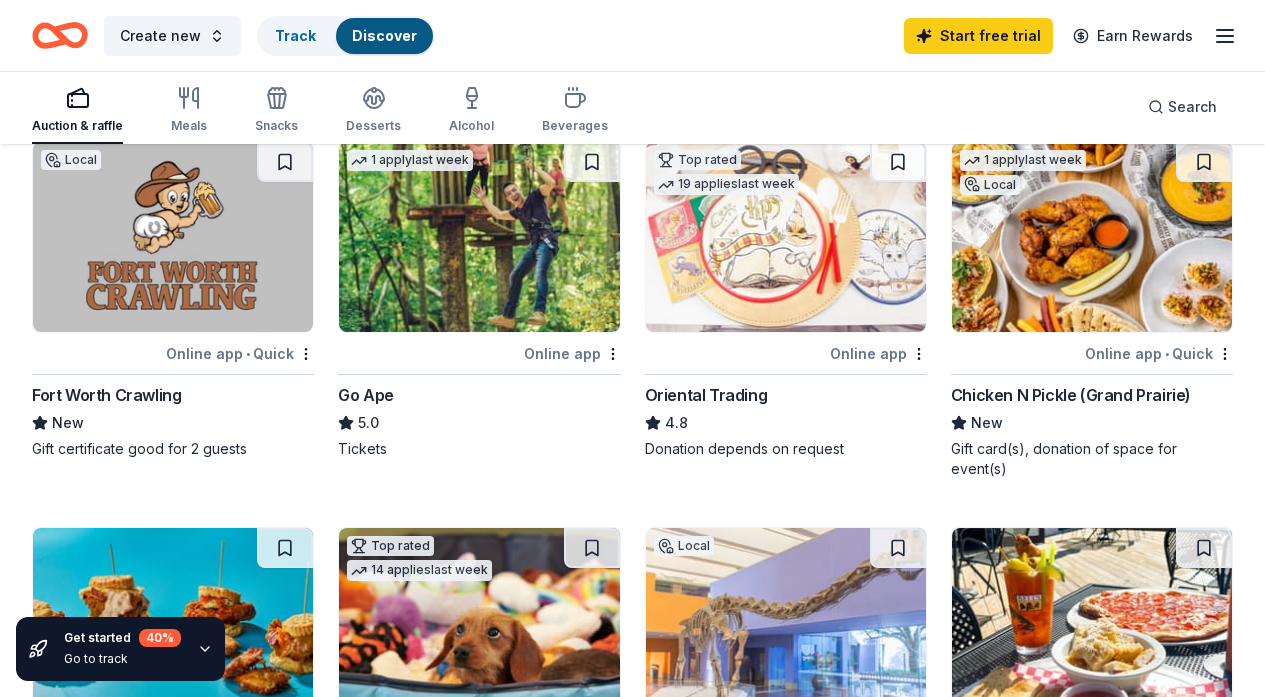 scroll, scrollTop: 0, scrollLeft: 0, axis: both 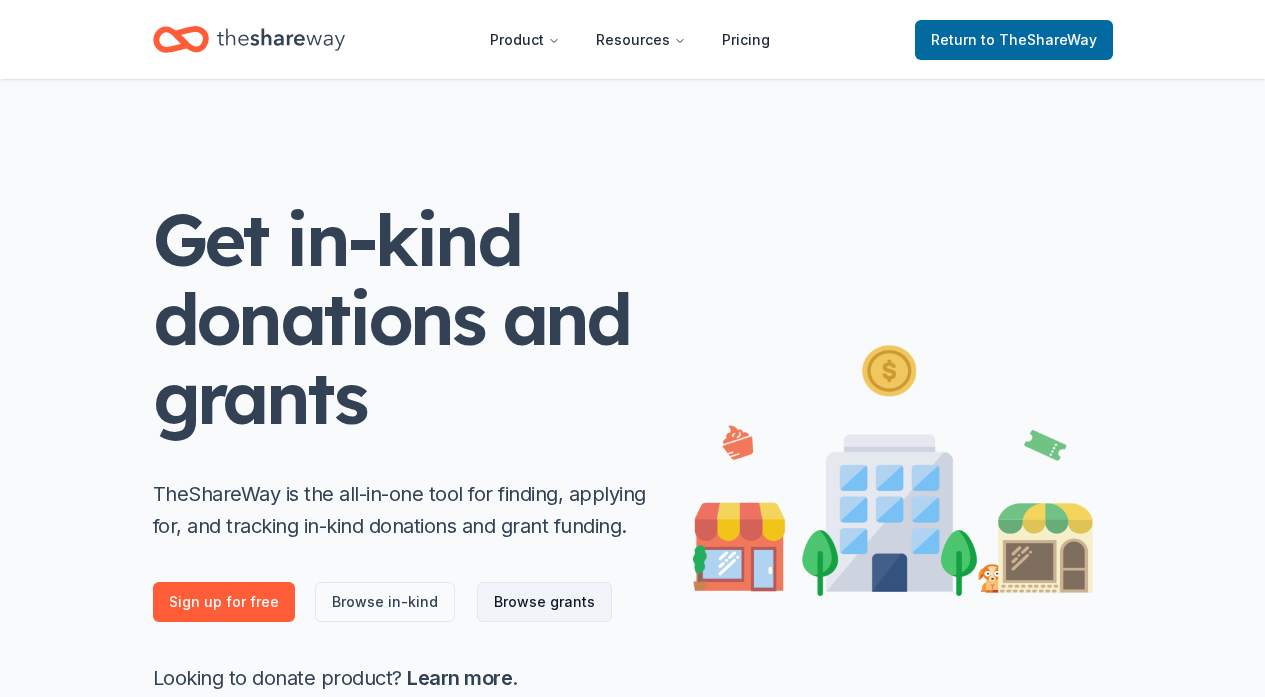click on "Browse grants" at bounding box center [544, 602] 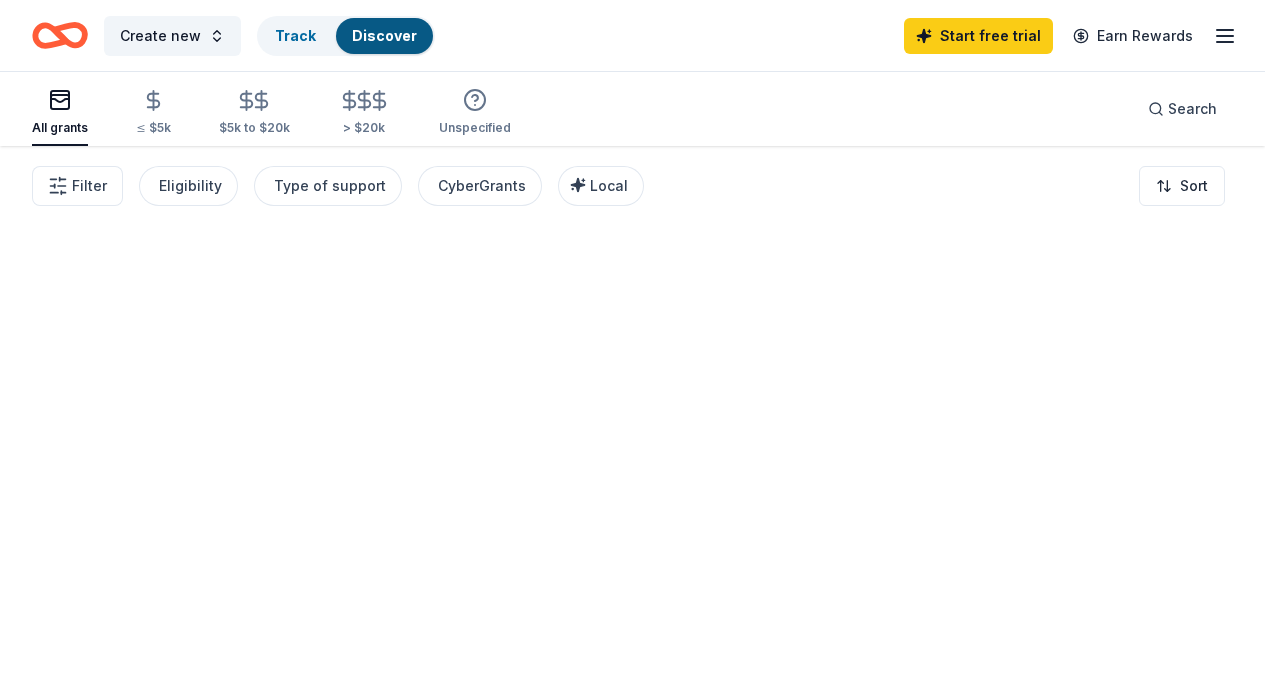 scroll, scrollTop: 0, scrollLeft: 0, axis: both 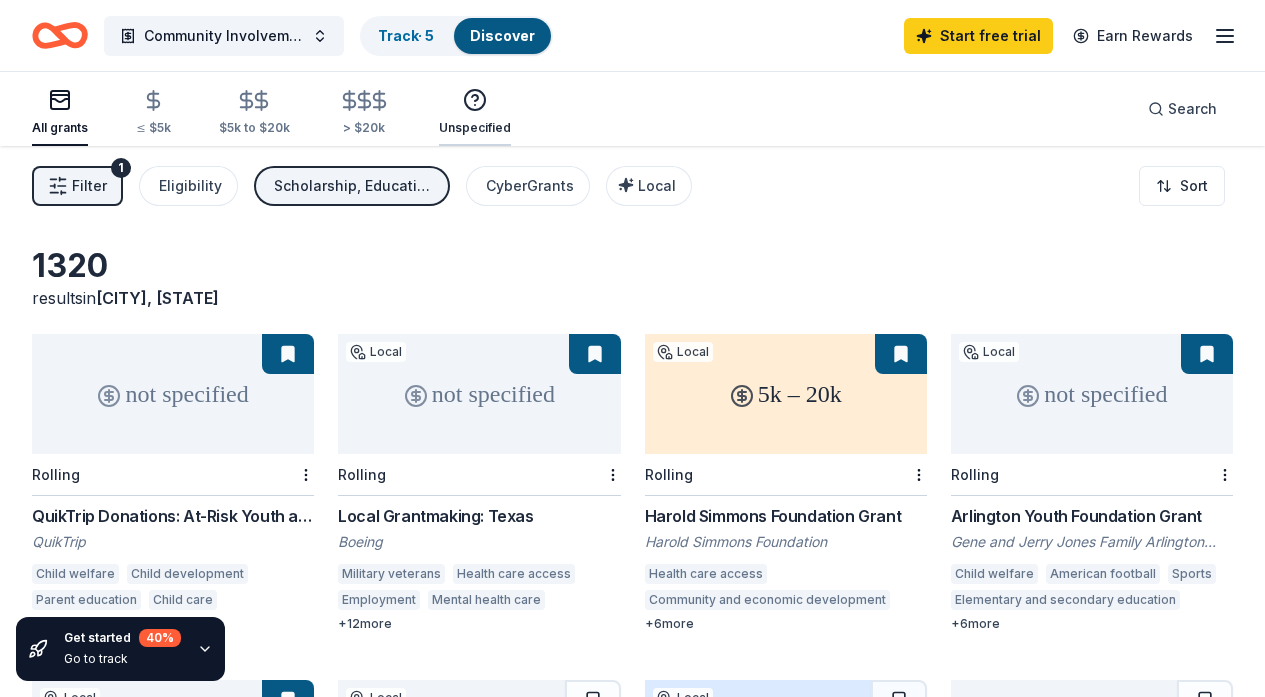 click 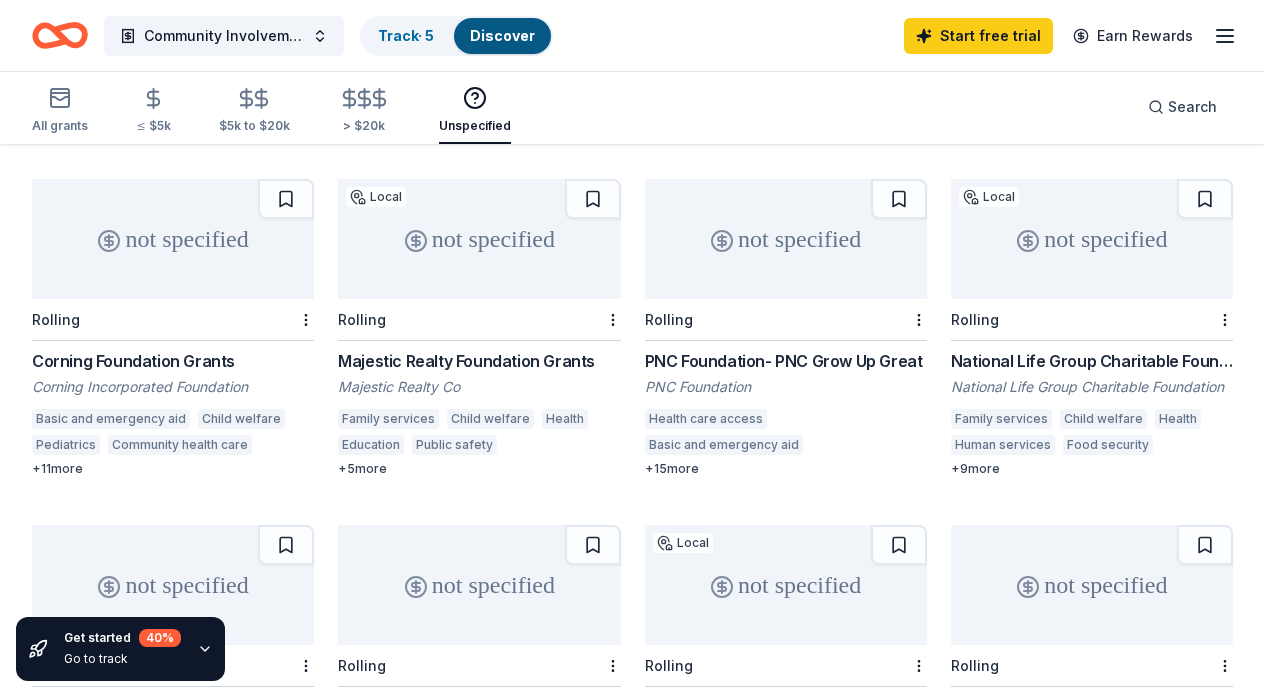 scroll, scrollTop: 814, scrollLeft: 0, axis: vertical 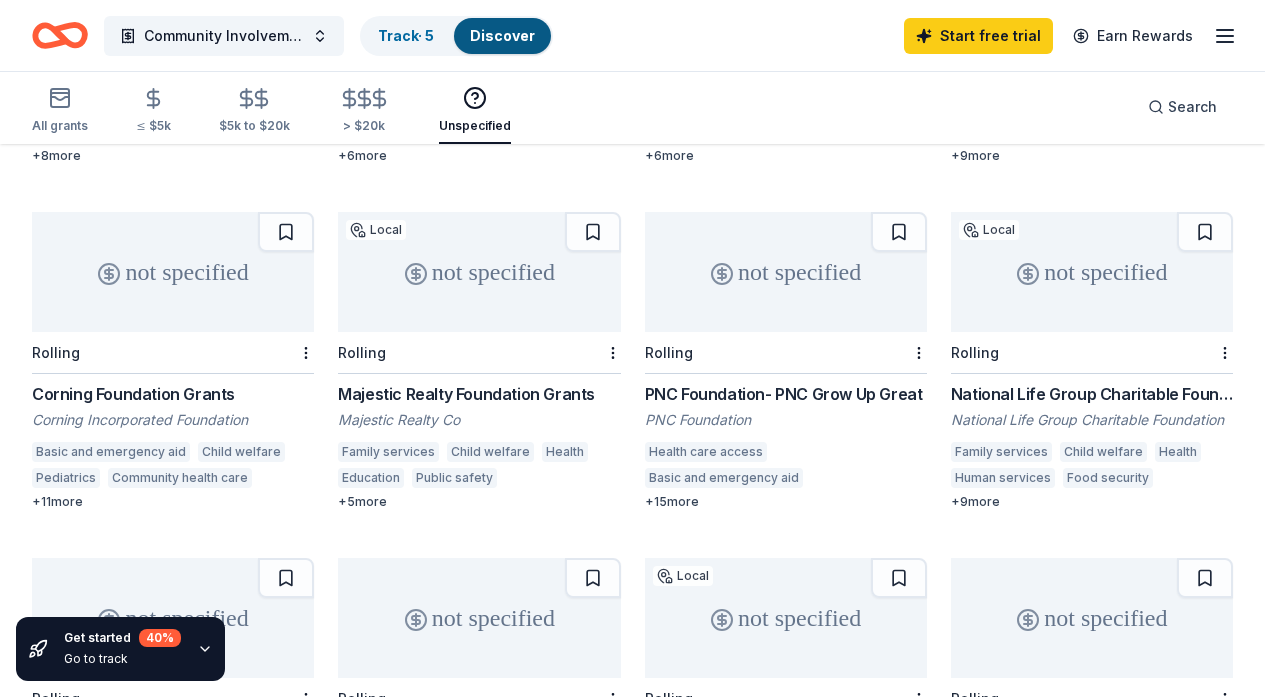 click on "National Life Group Charitable Foundation" at bounding box center (1092, 420) 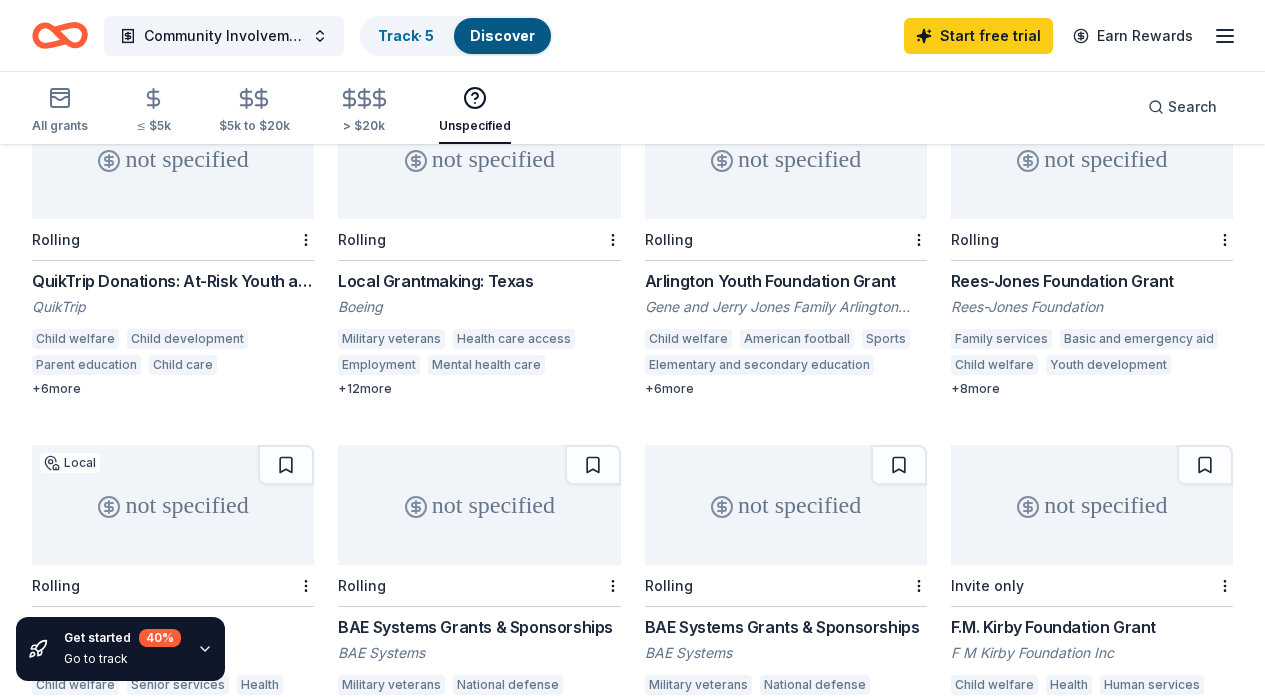 scroll, scrollTop: 63, scrollLeft: 0, axis: vertical 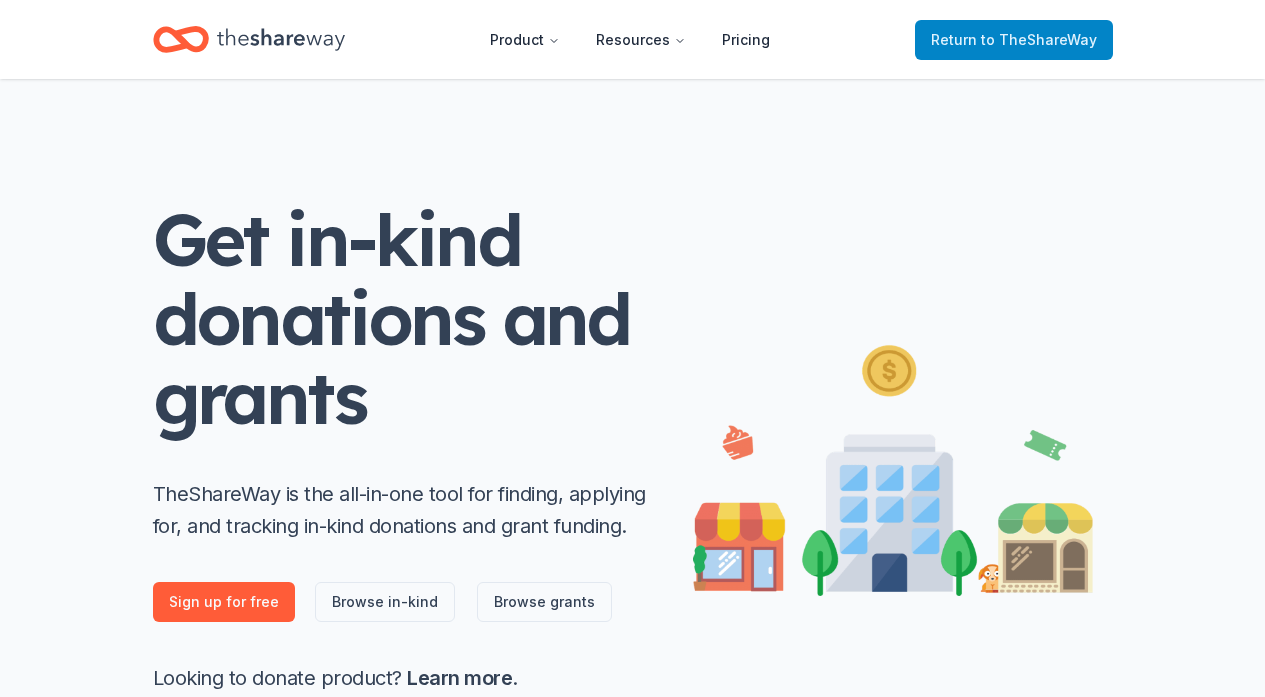 click on "to TheShareWay" at bounding box center [1039, 39] 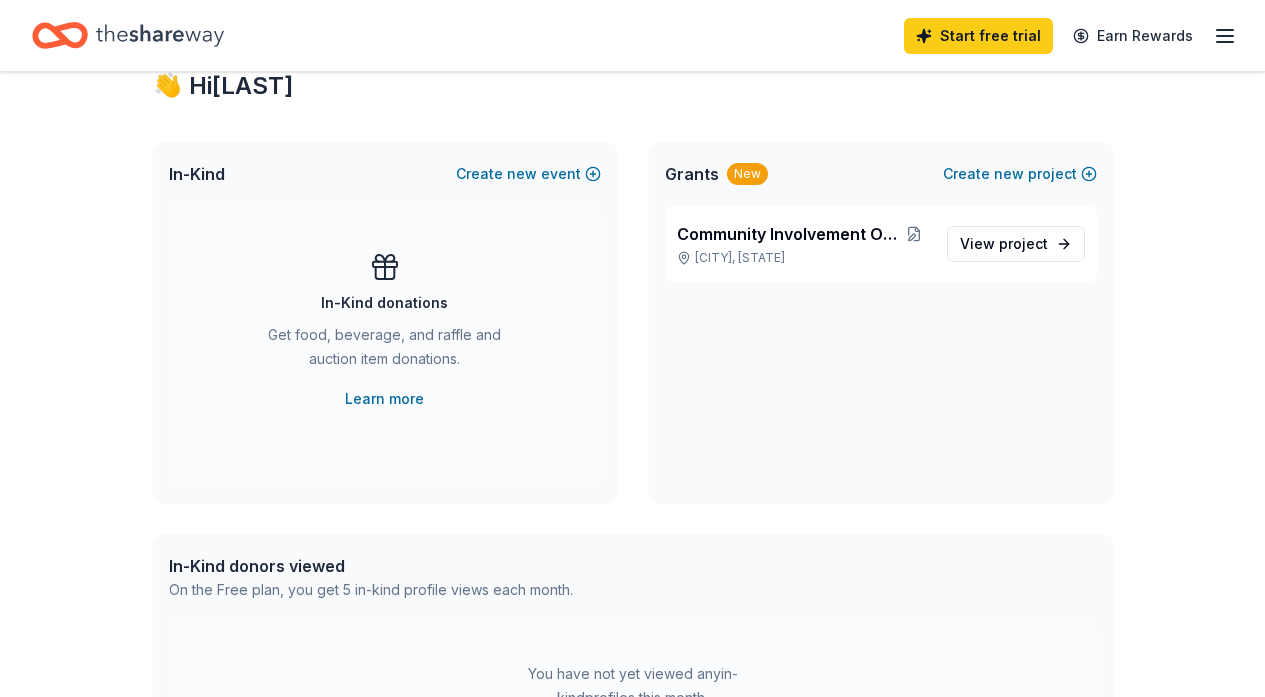 scroll, scrollTop: 513, scrollLeft: 0, axis: vertical 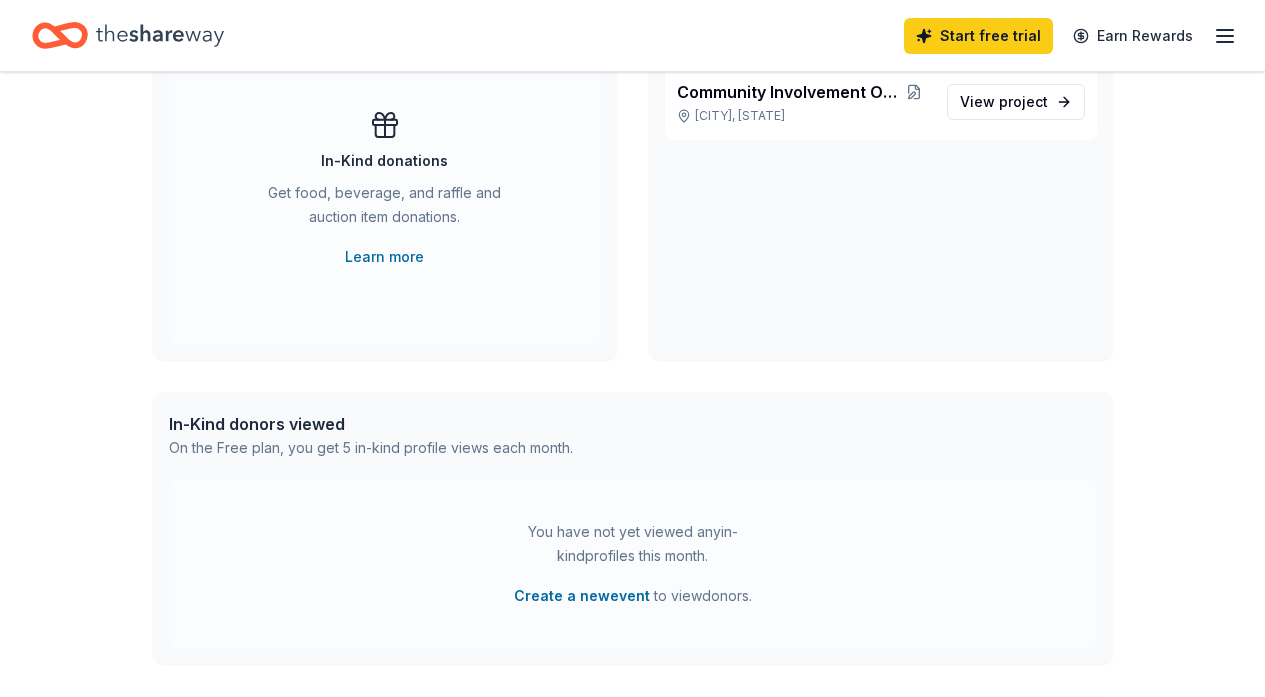 click on "On the Free plan, you get 5 in-kind profile views each month." at bounding box center (371, 448) 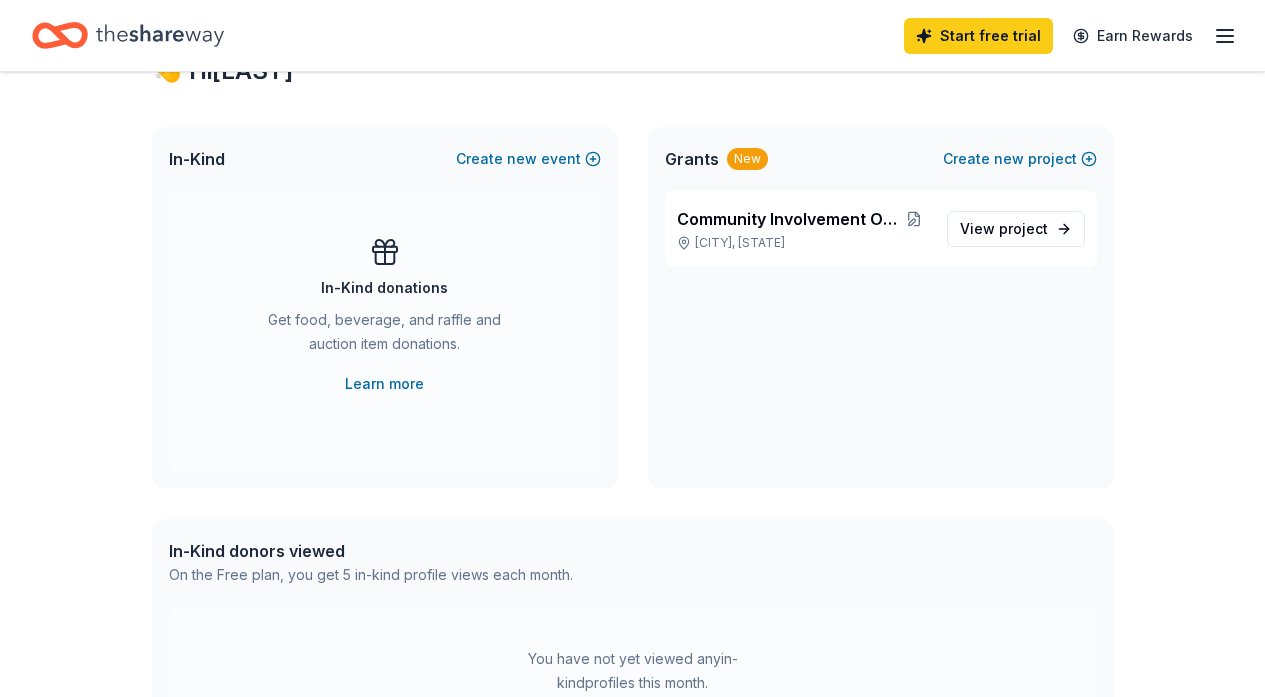 scroll, scrollTop: 358, scrollLeft: 0, axis: vertical 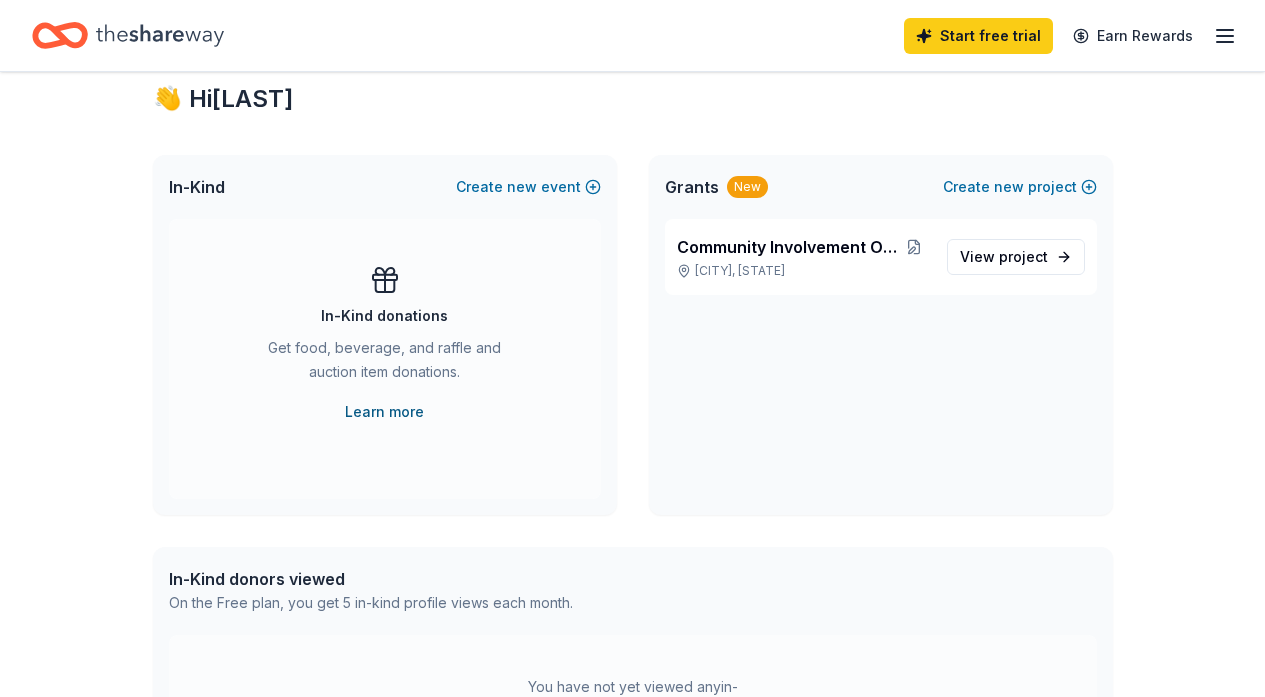 click on "Learn more" at bounding box center (384, 412) 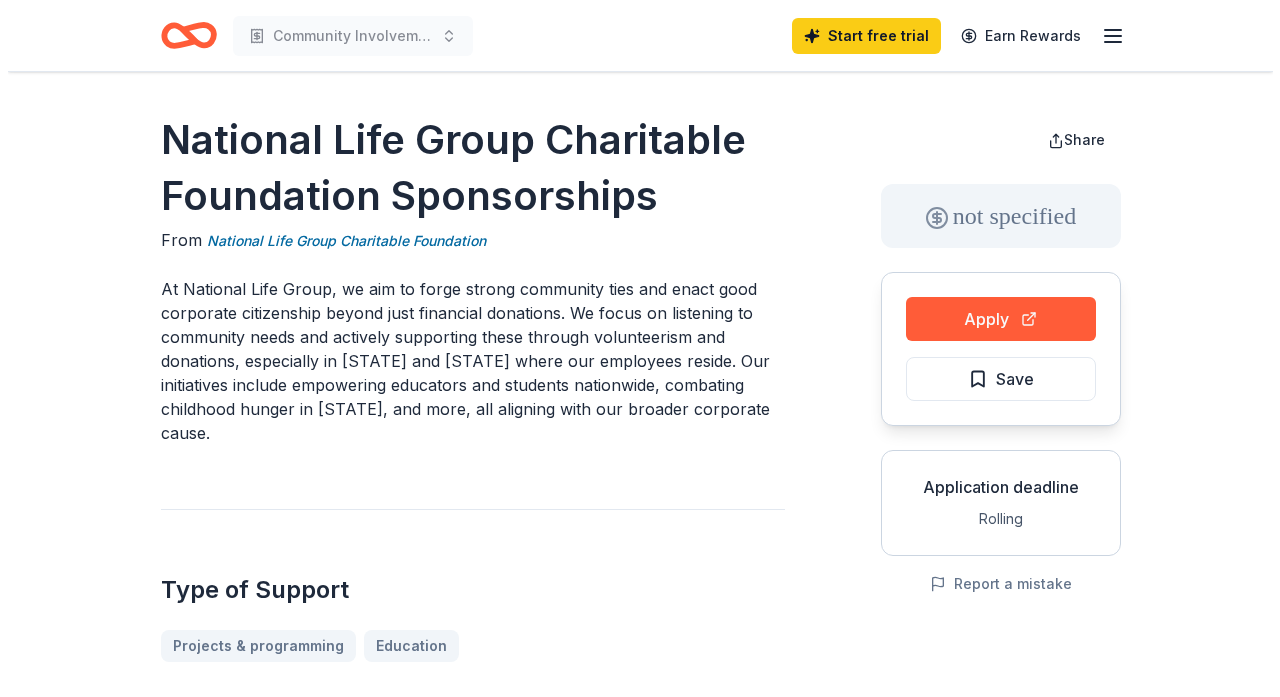 scroll, scrollTop: 0, scrollLeft: 0, axis: both 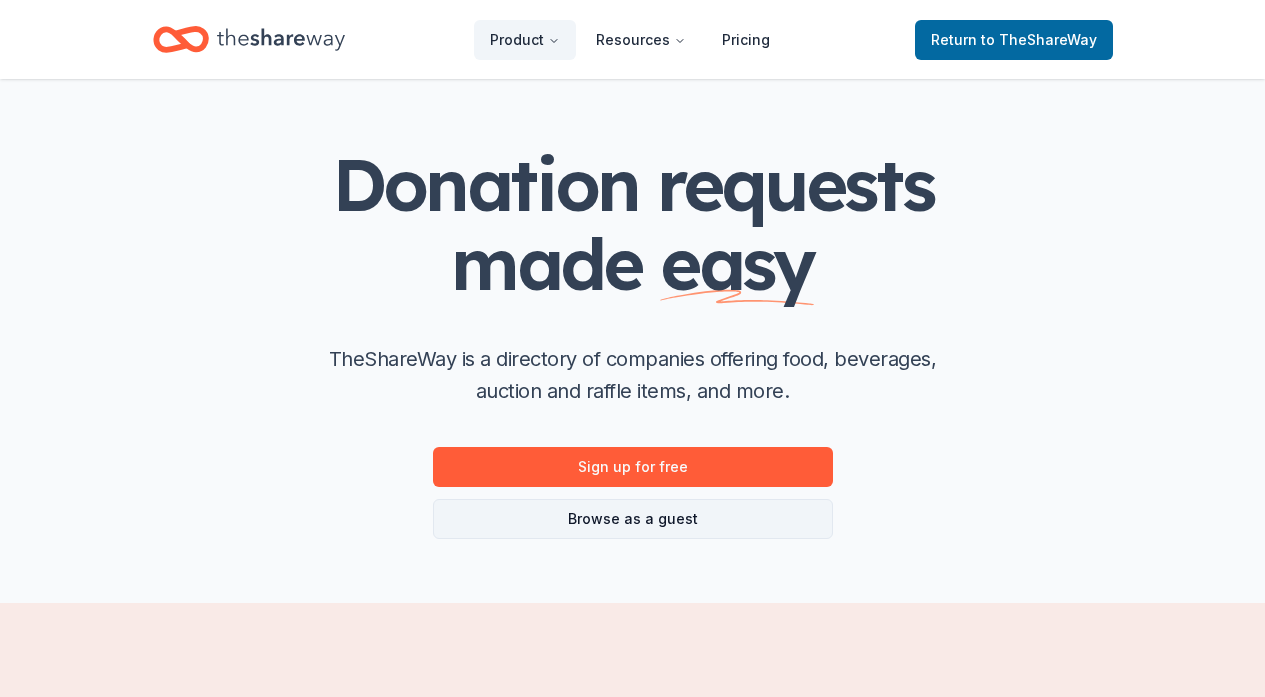 click on "Browse as a guest" at bounding box center (633, 519) 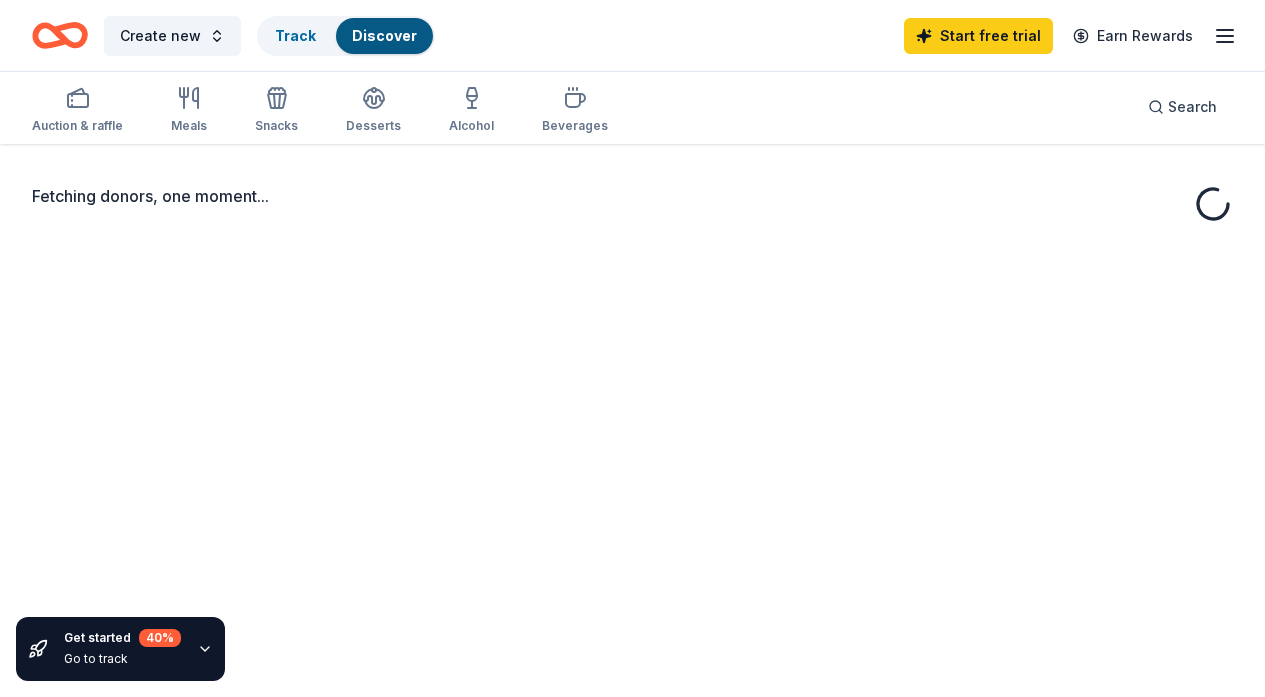 scroll, scrollTop: 0, scrollLeft: 0, axis: both 